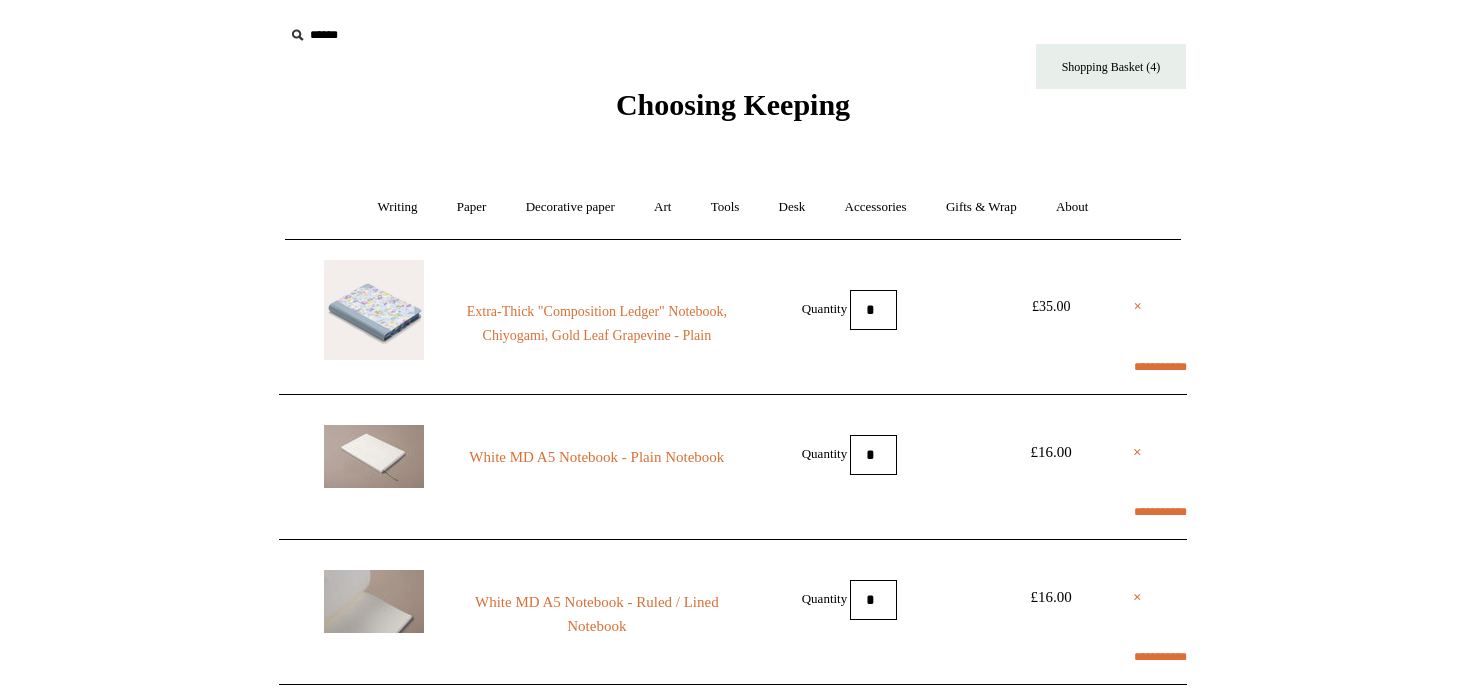 select on "**********" 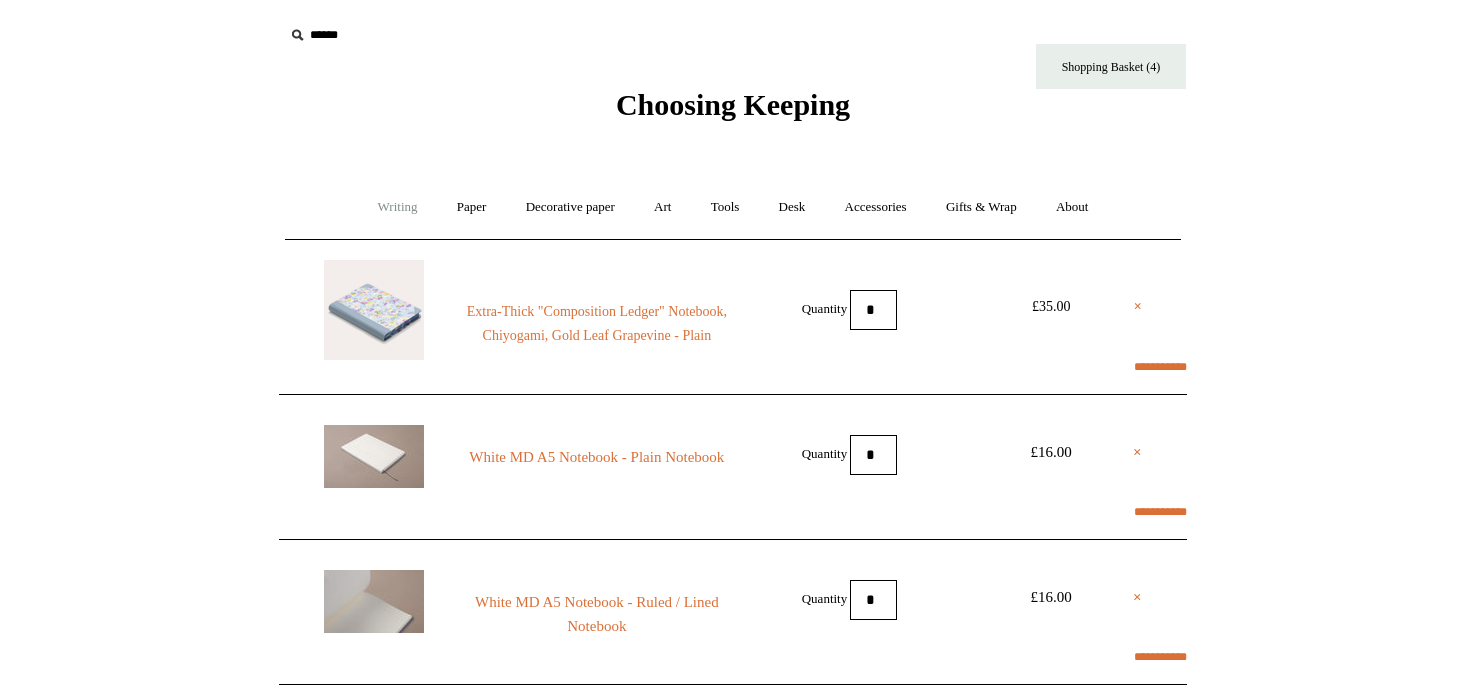 click on "Writing +" at bounding box center (398, 207) 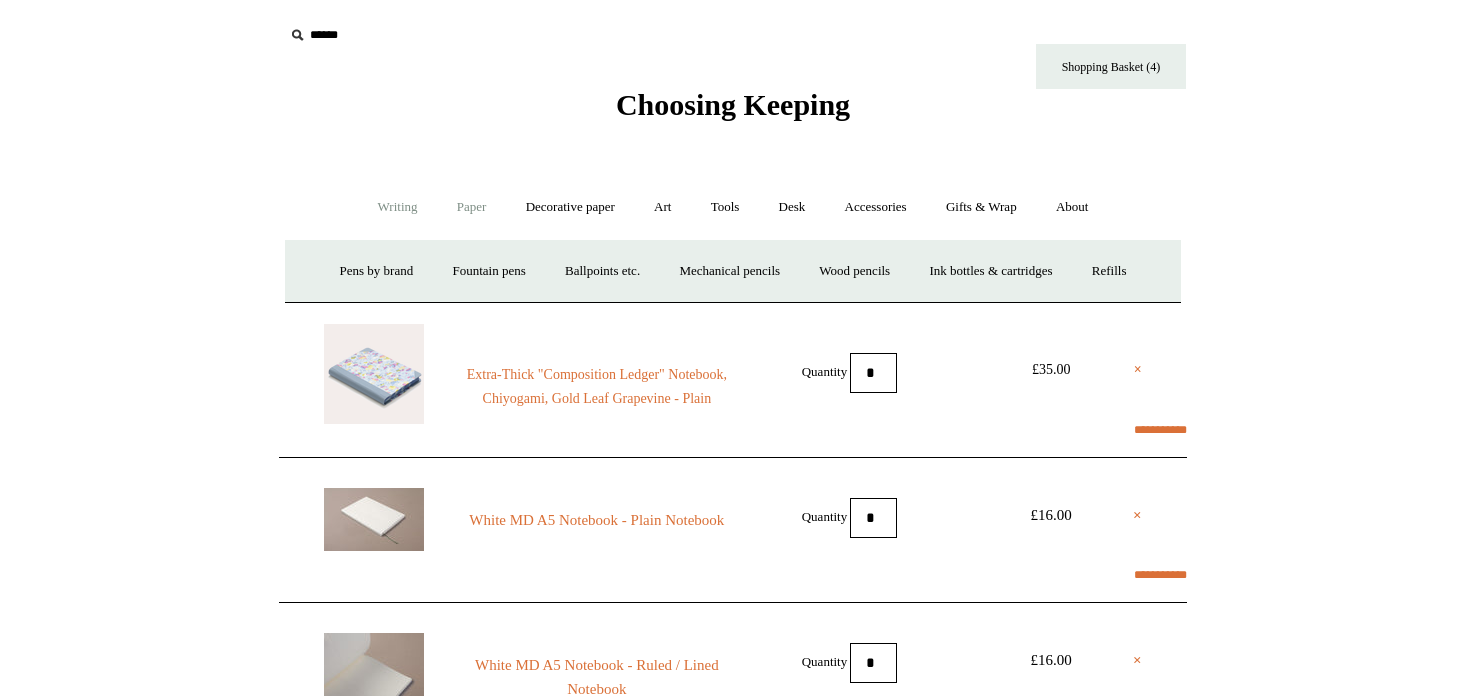 click on "Paper +" at bounding box center [472, 207] 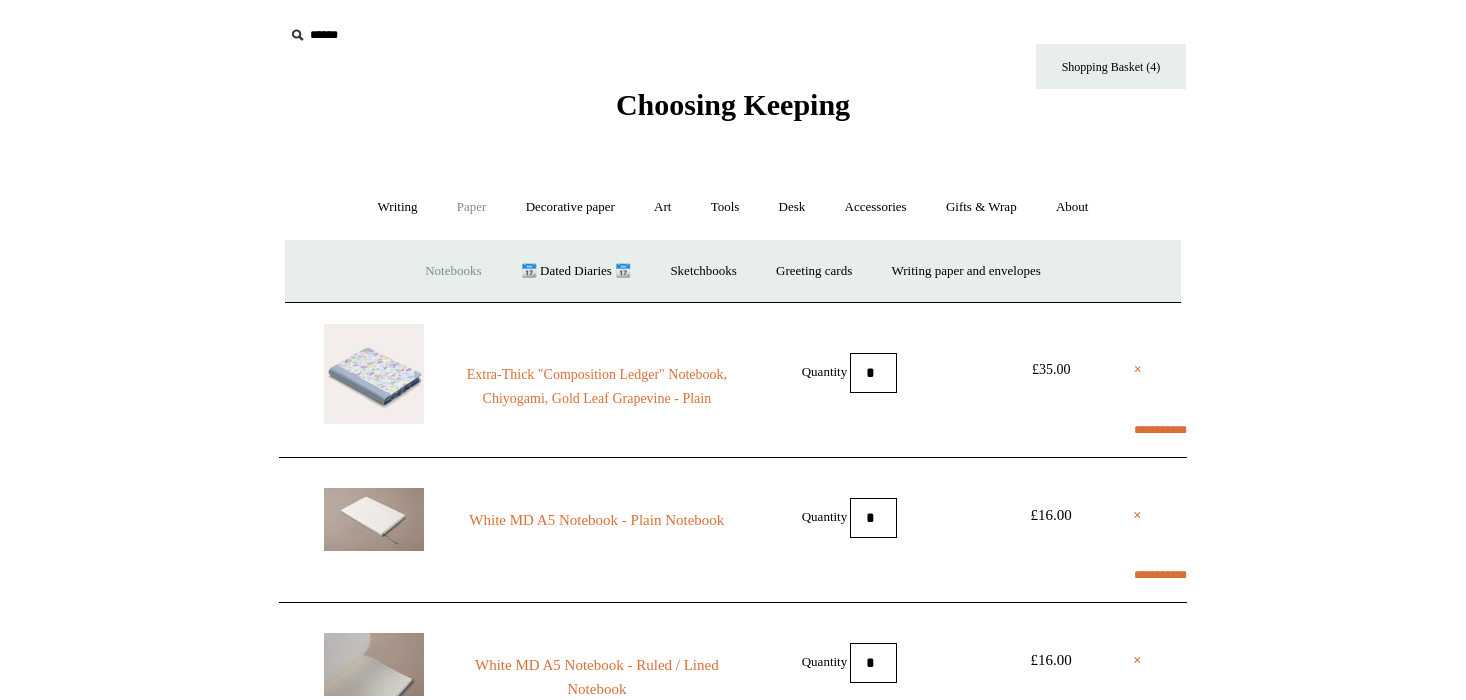 click on "Notebooks +" at bounding box center (453, 271) 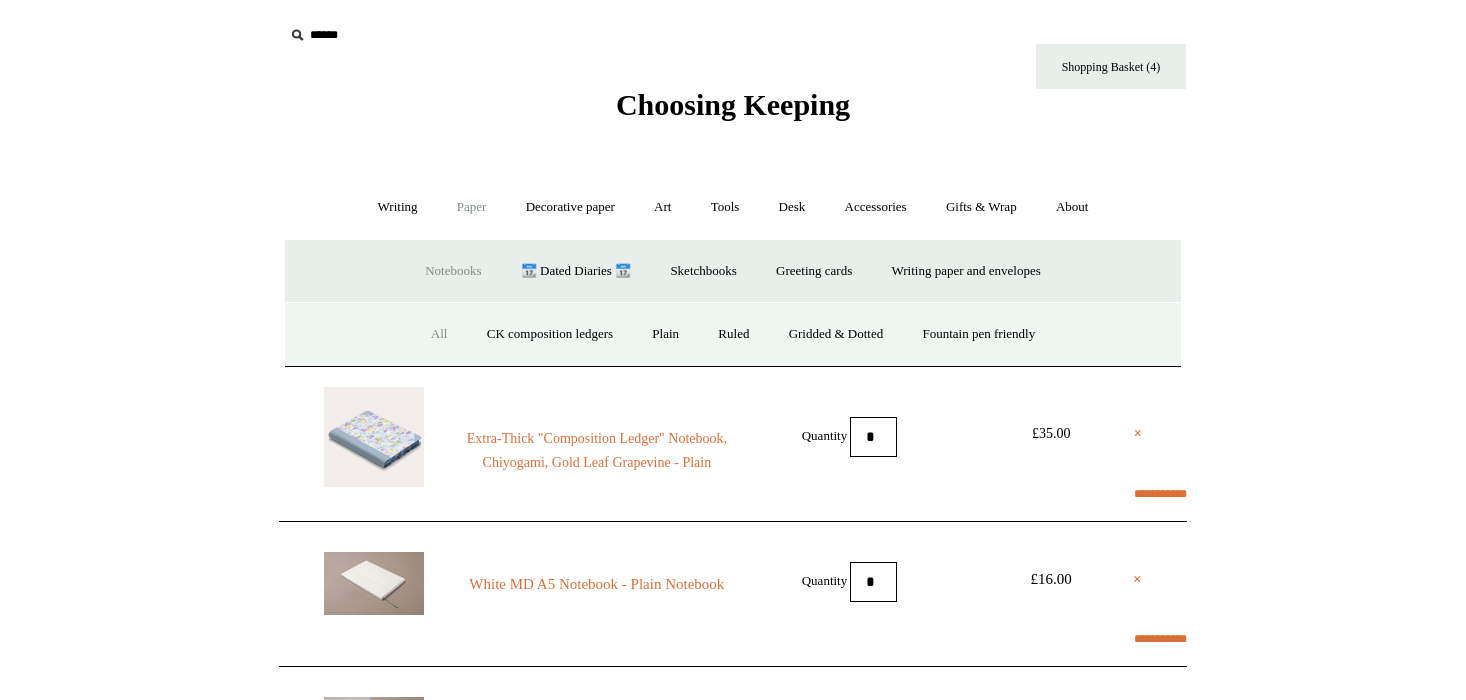 click on "All" at bounding box center (439, 334) 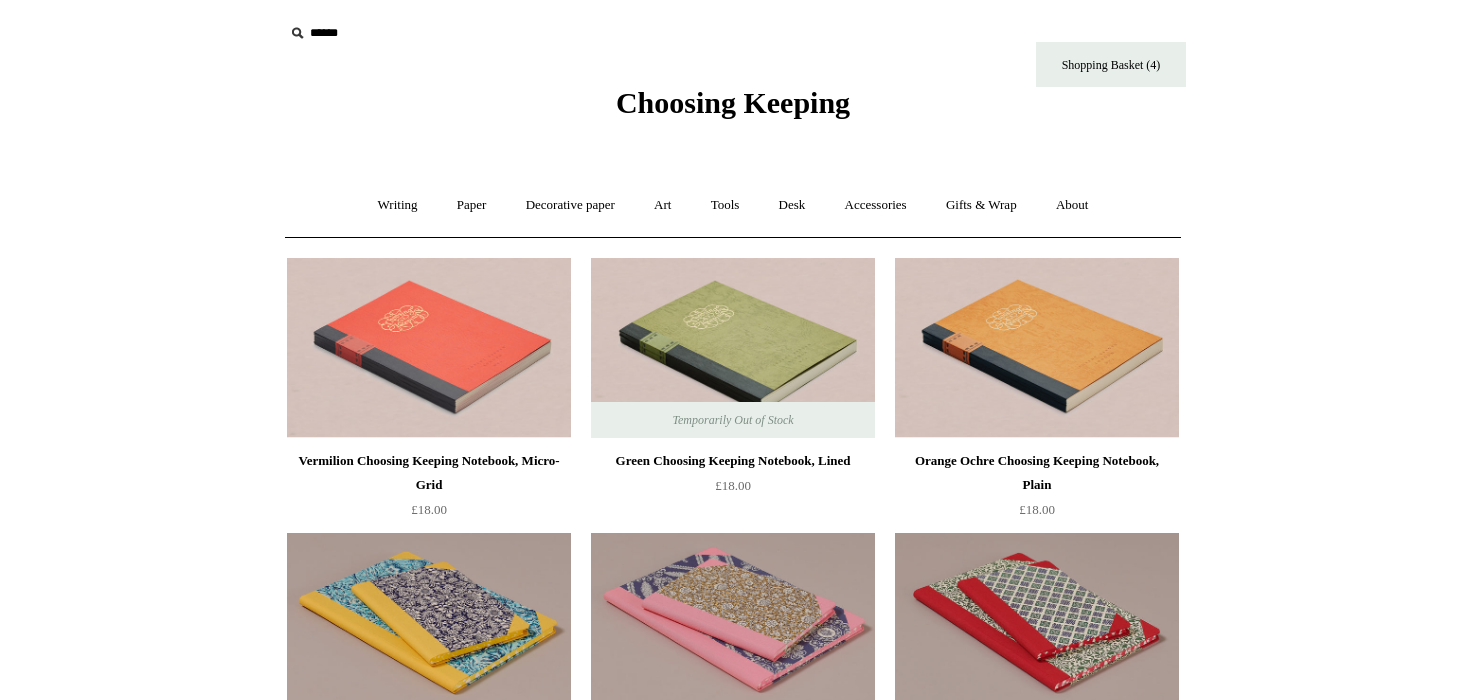scroll, scrollTop: 0, scrollLeft: 0, axis: both 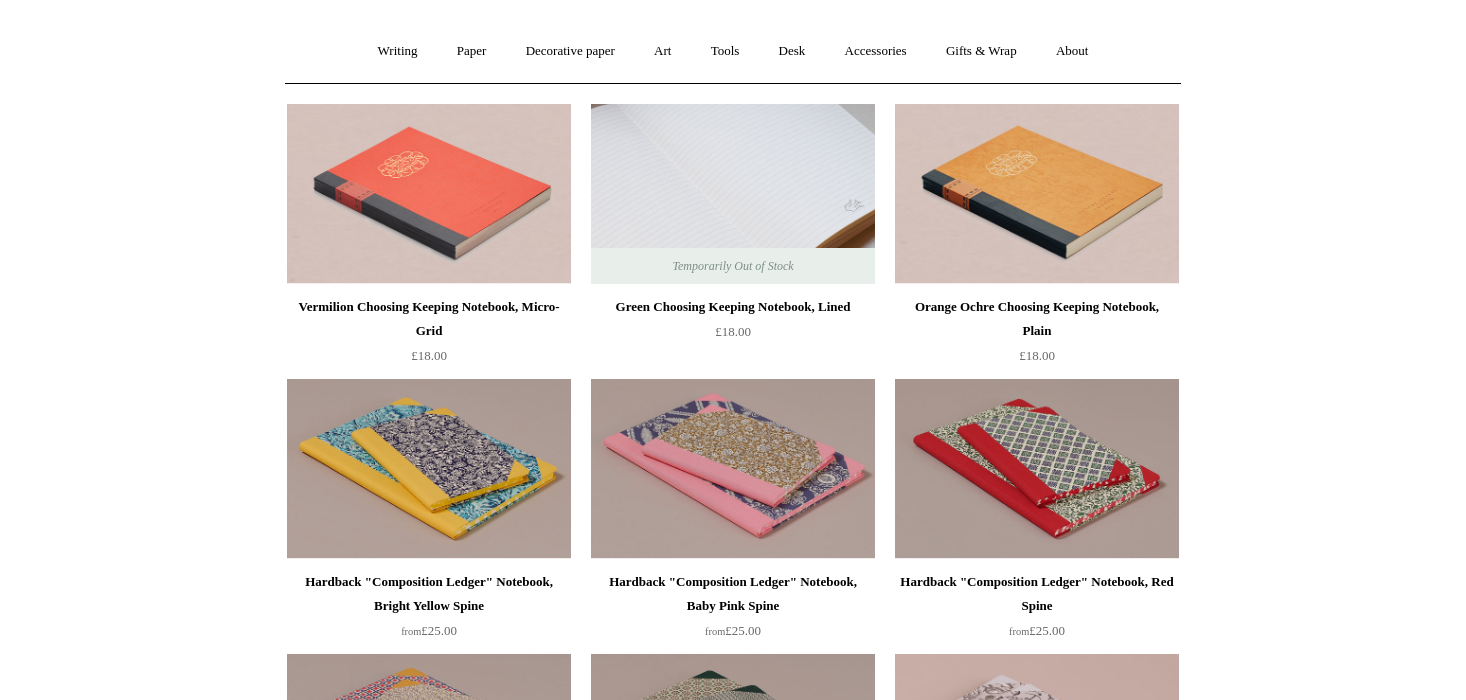 click at bounding box center (733, 194) 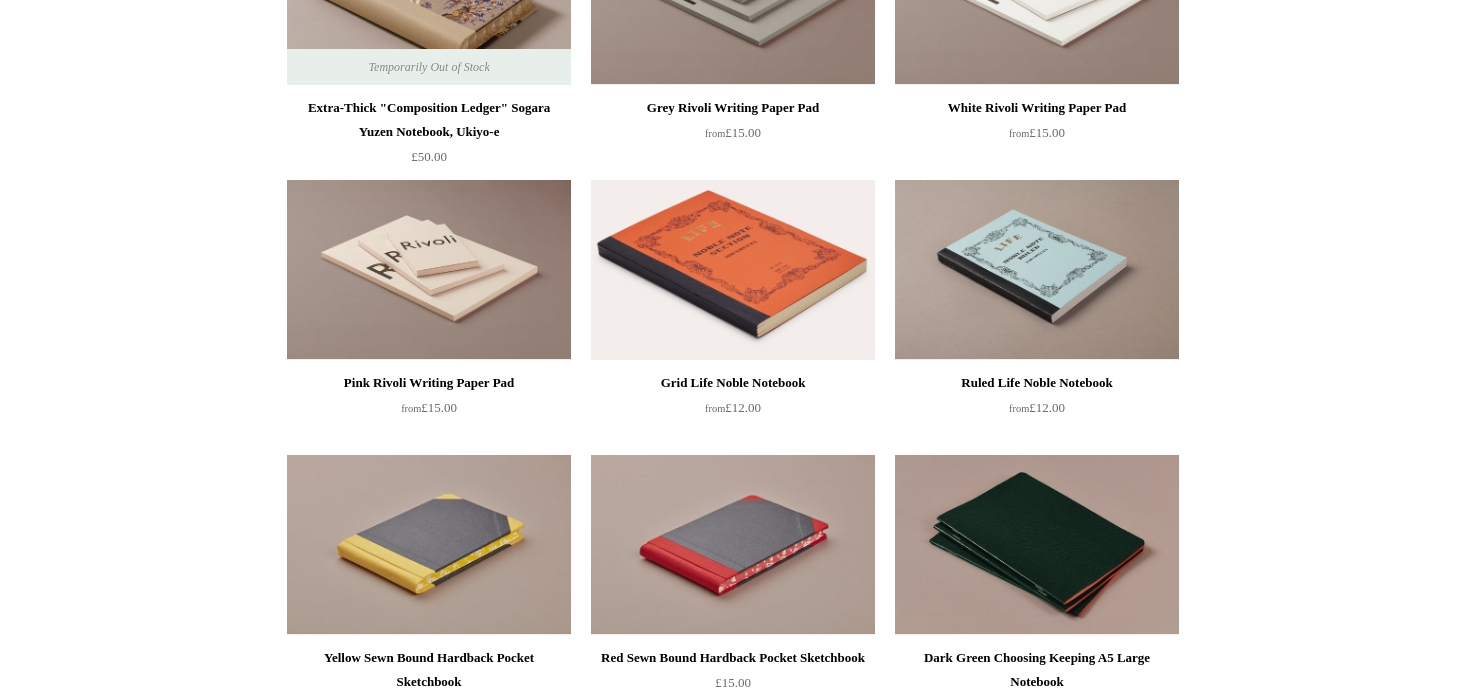 scroll, scrollTop: 3656, scrollLeft: 0, axis: vertical 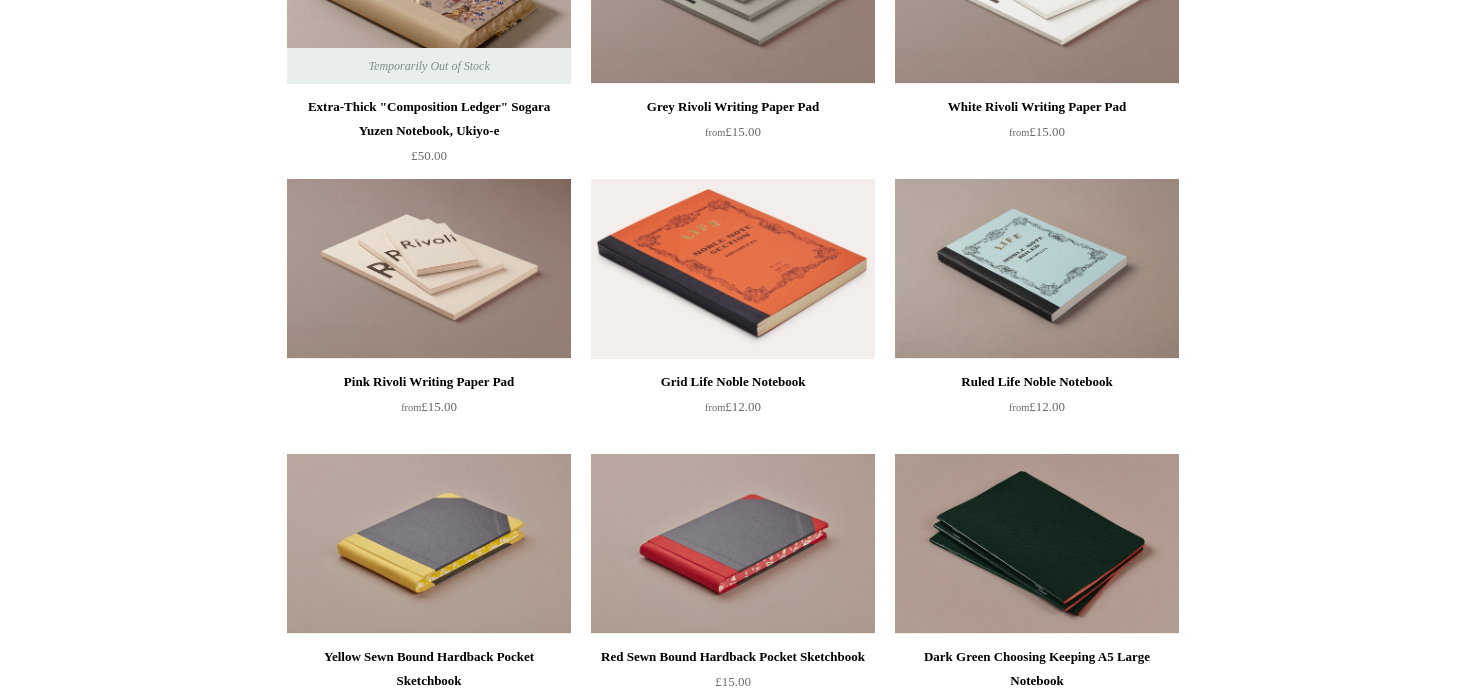 click at bounding box center (733, 269) 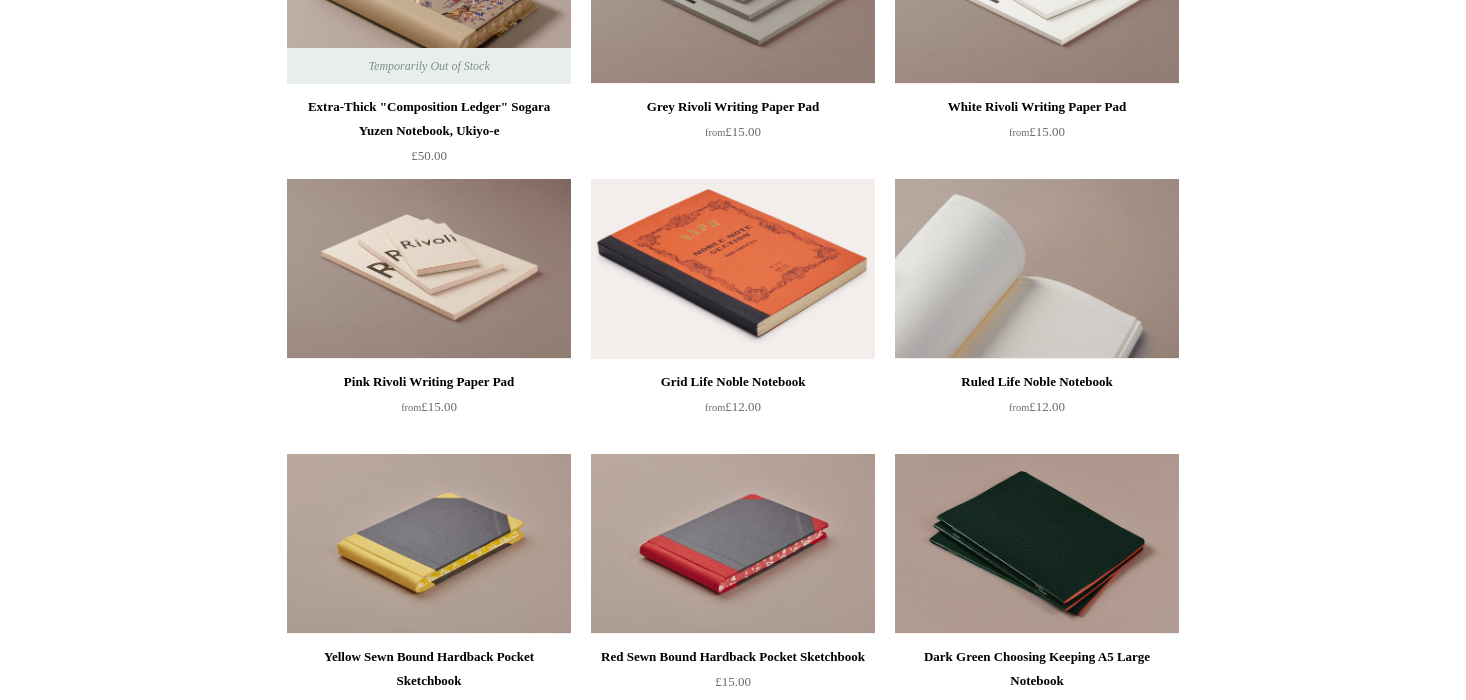 click at bounding box center [1037, 269] 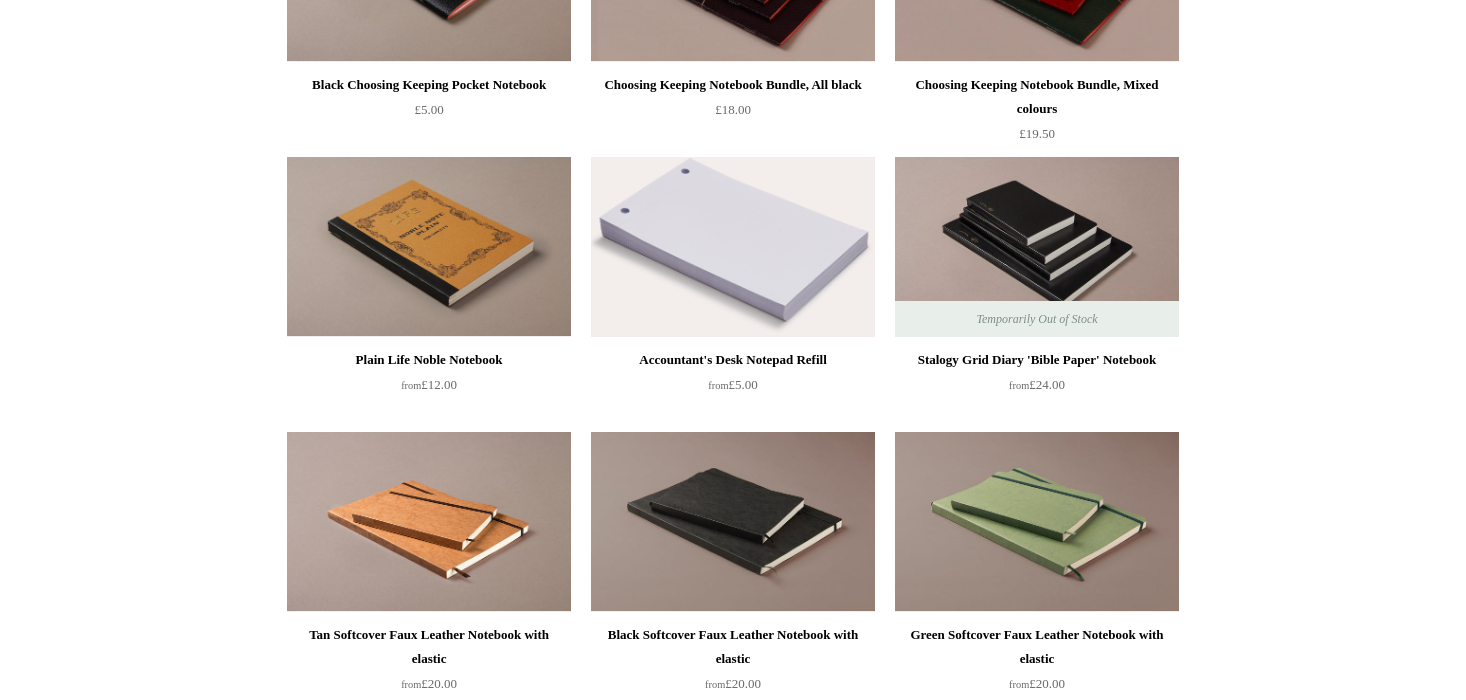 scroll, scrollTop: 4774, scrollLeft: 0, axis: vertical 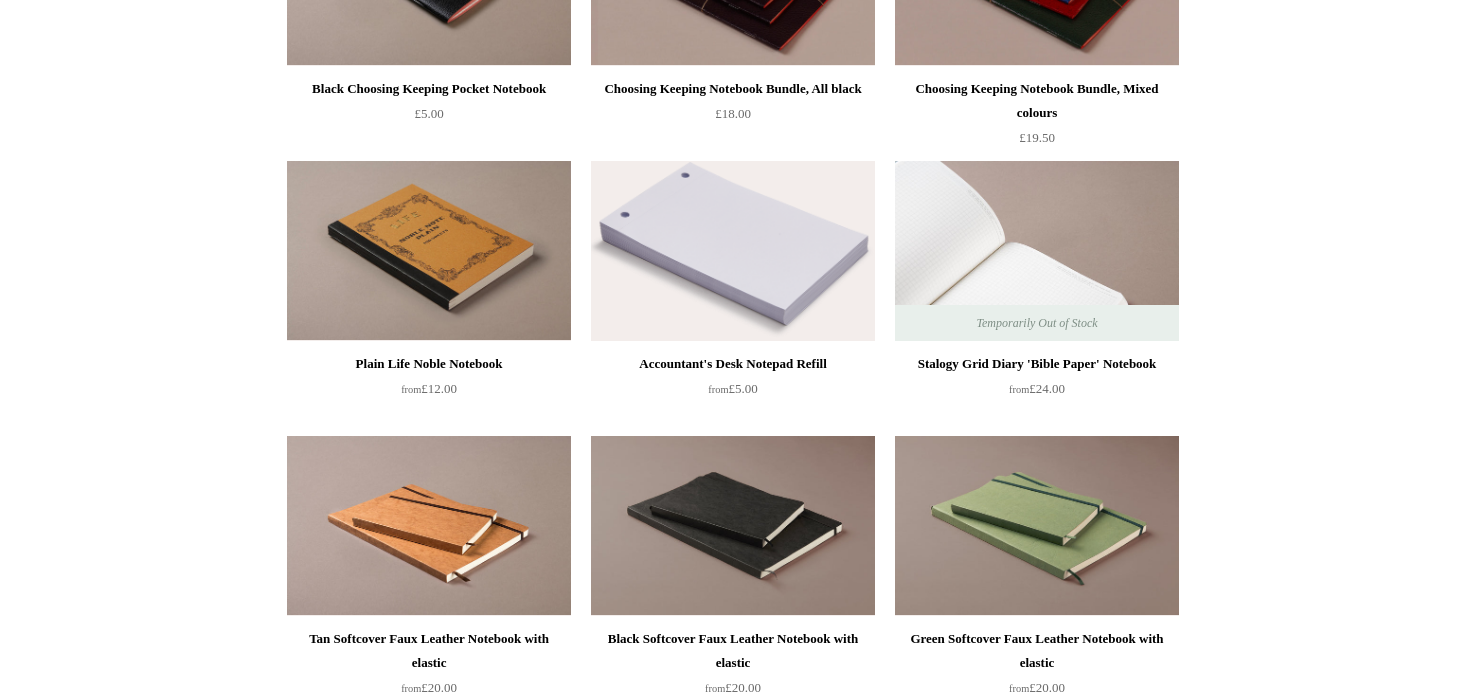 click at bounding box center (1037, 251) 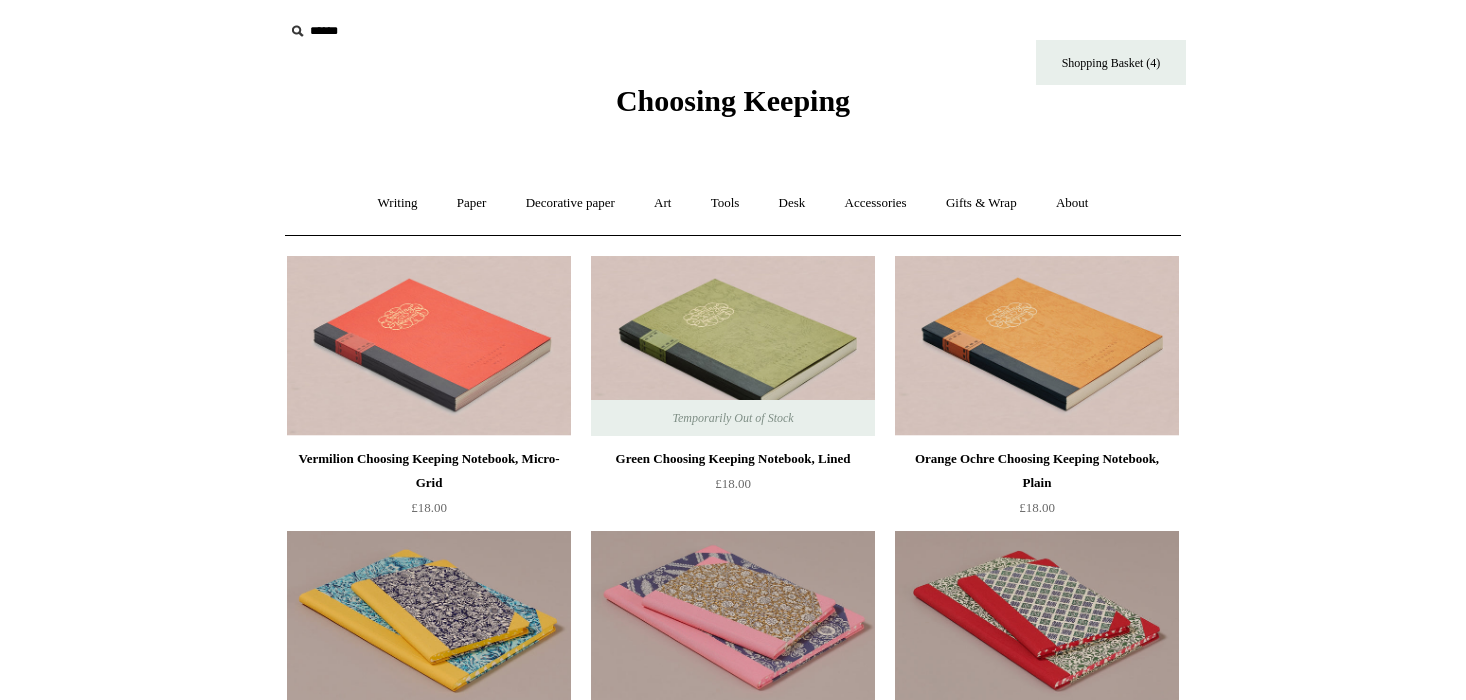 scroll, scrollTop: 0, scrollLeft: 0, axis: both 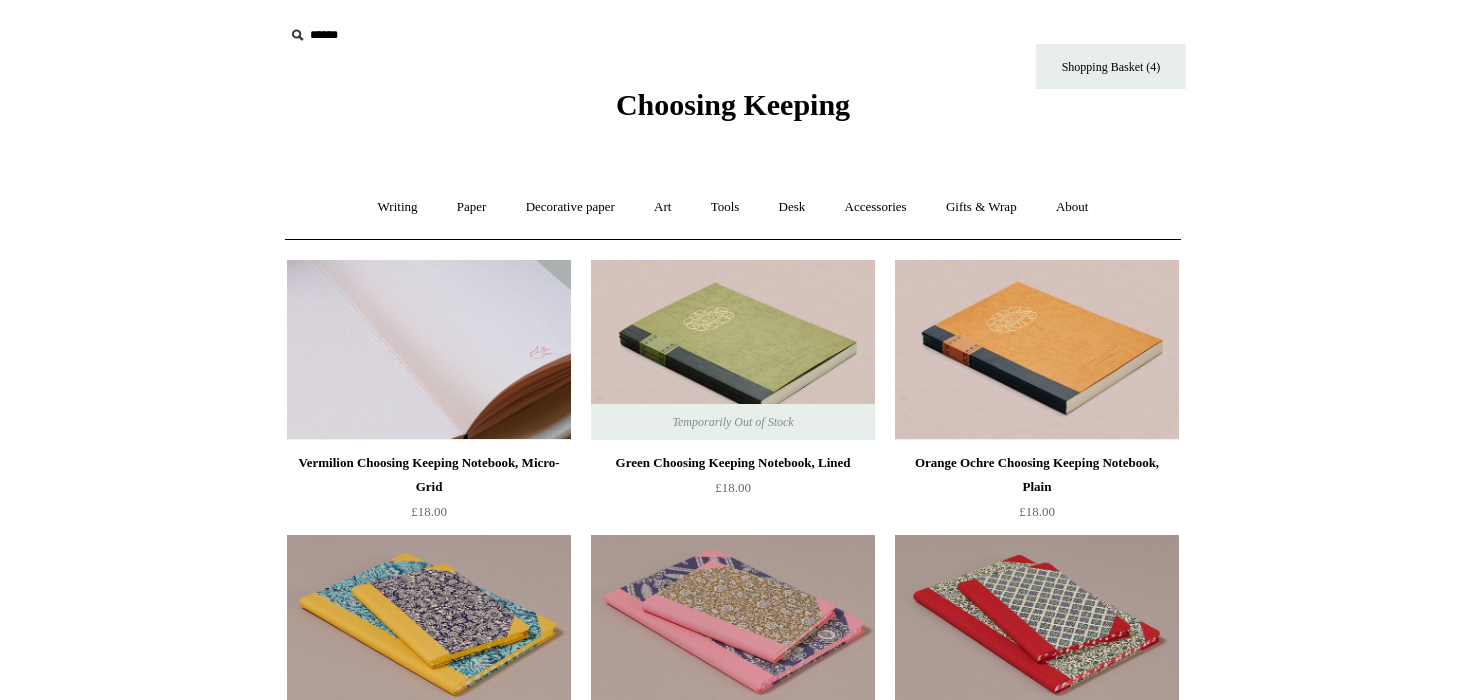 click at bounding box center (429, 350) 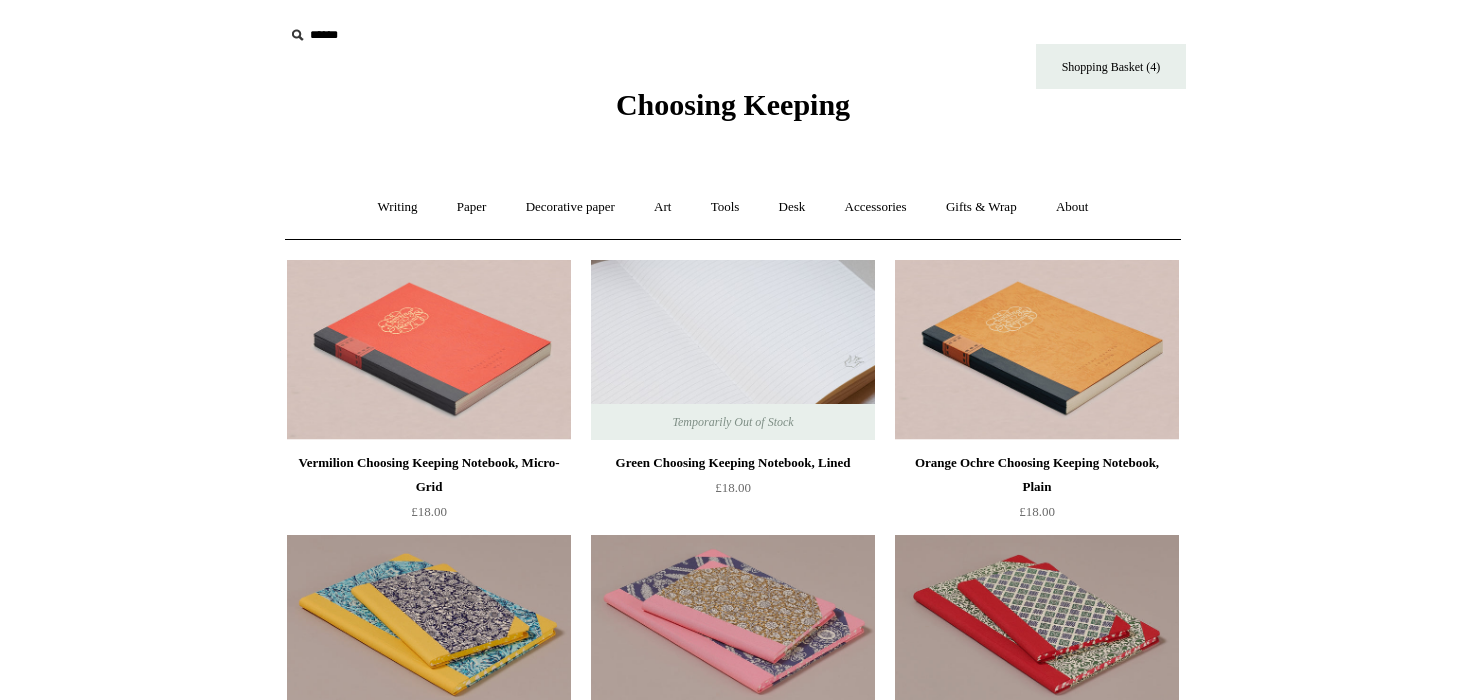click at bounding box center (733, 350) 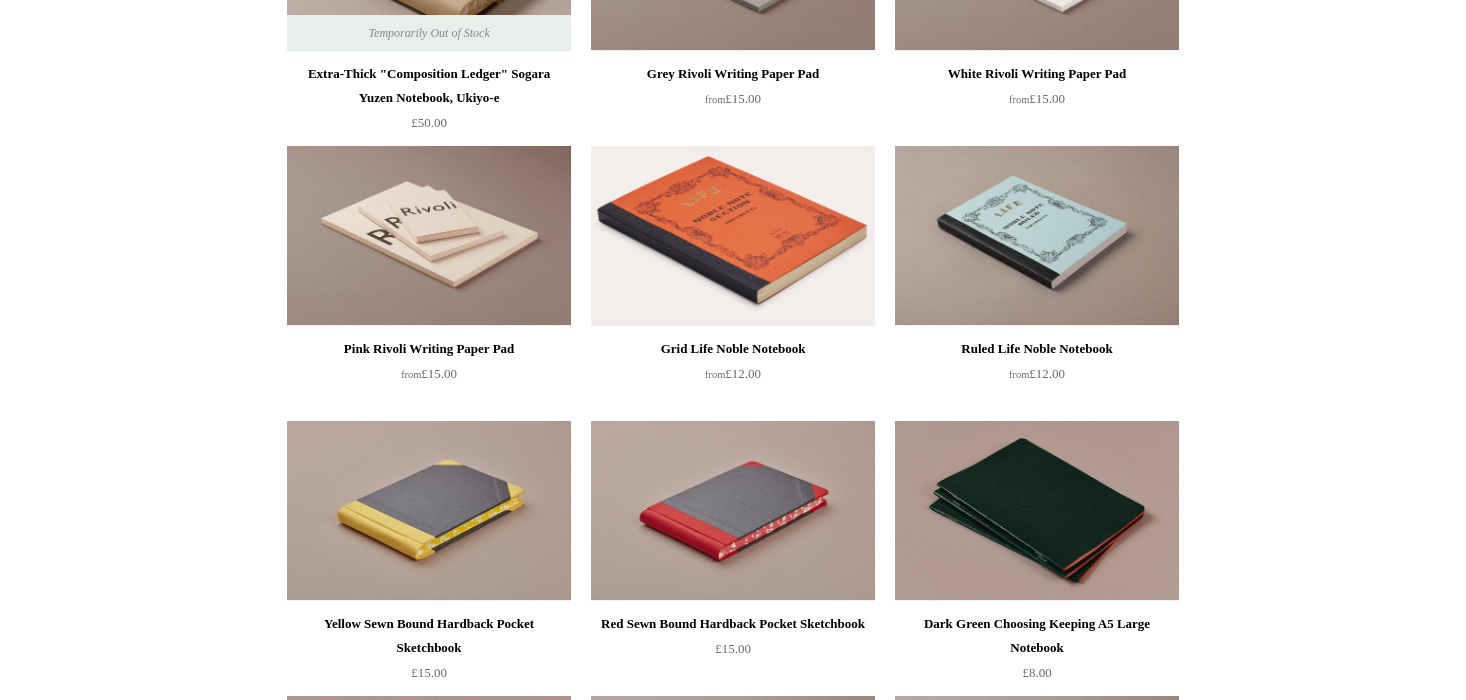scroll, scrollTop: 3698, scrollLeft: 0, axis: vertical 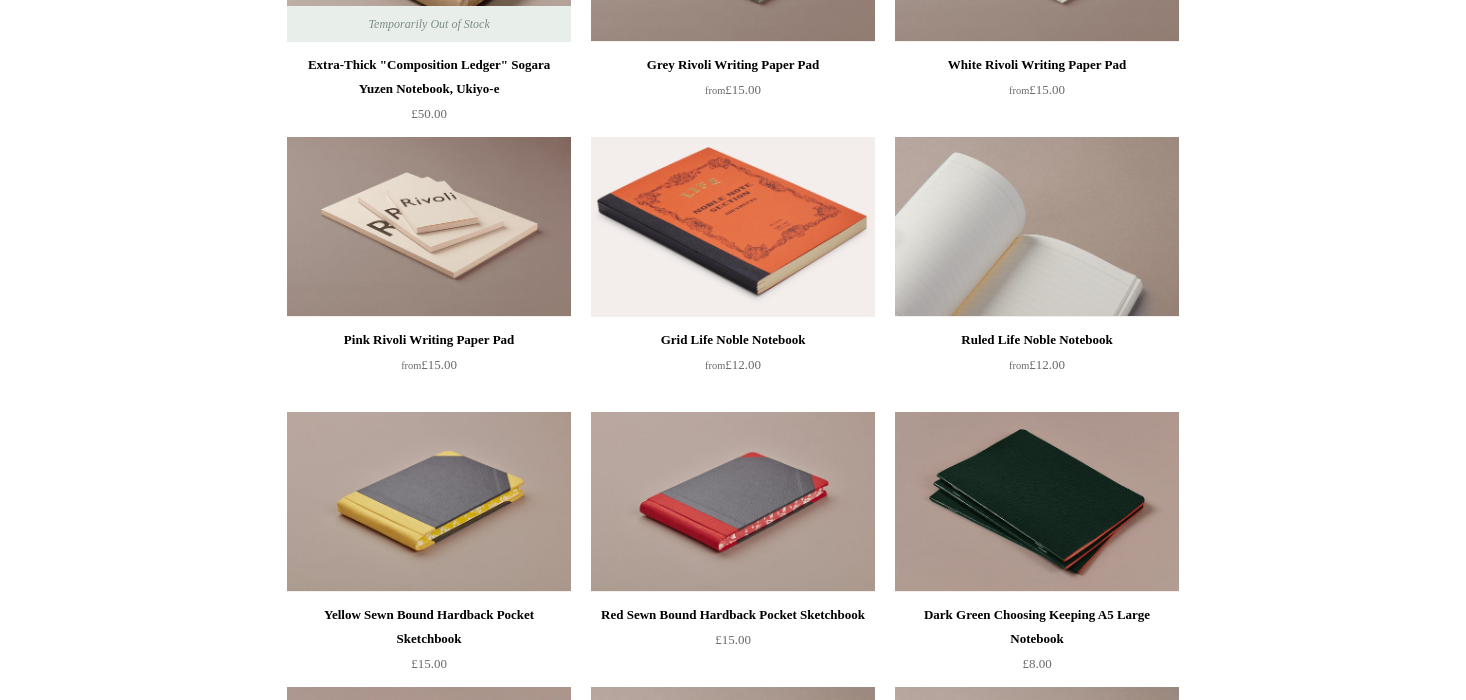 click at bounding box center [1037, 227] 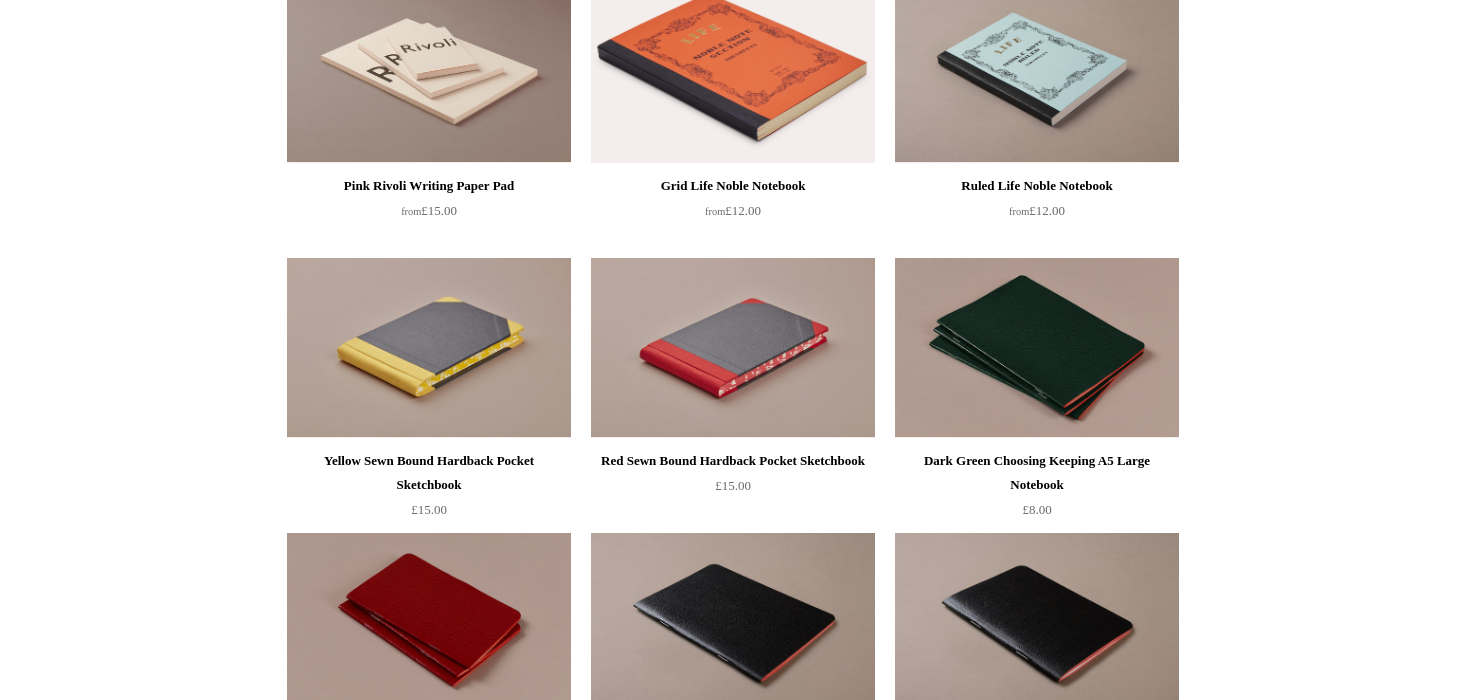 scroll, scrollTop: 3854, scrollLeft: 0, axis: vertical 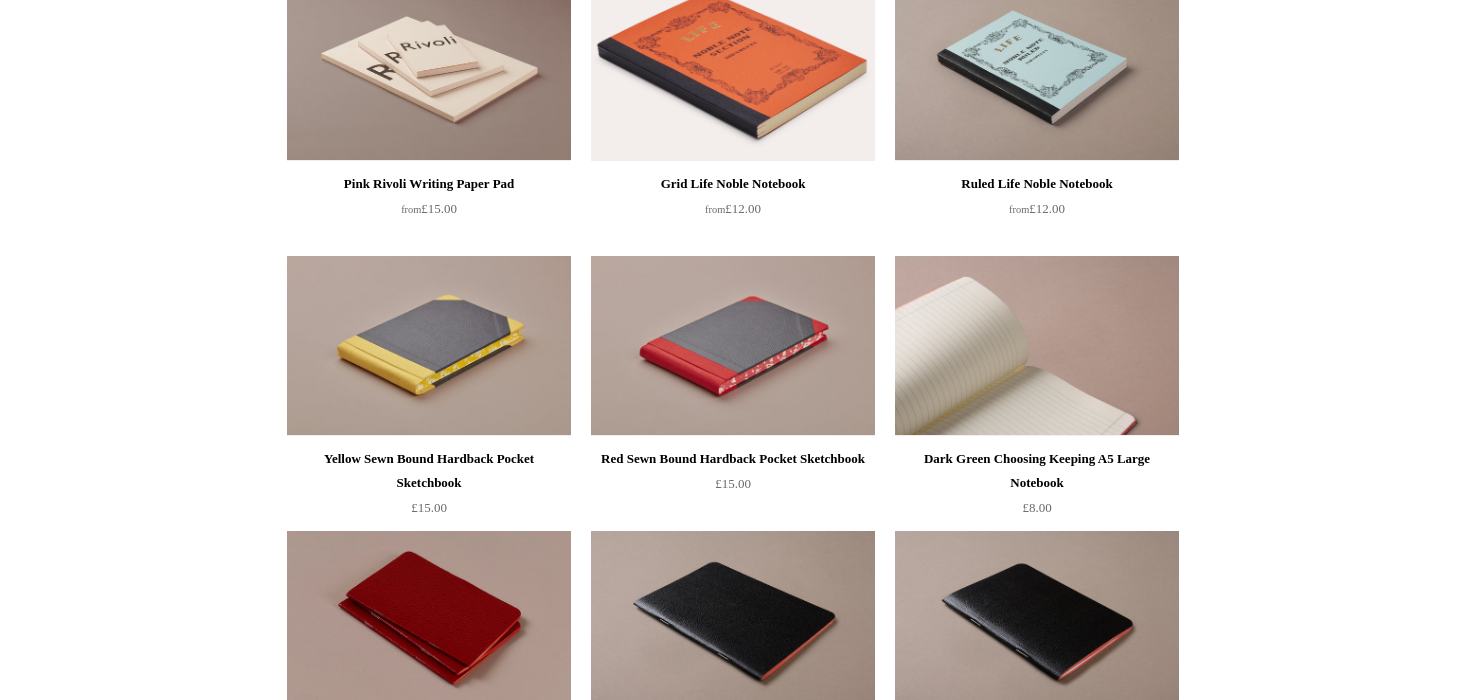 click at bounding box center (1037, 346) 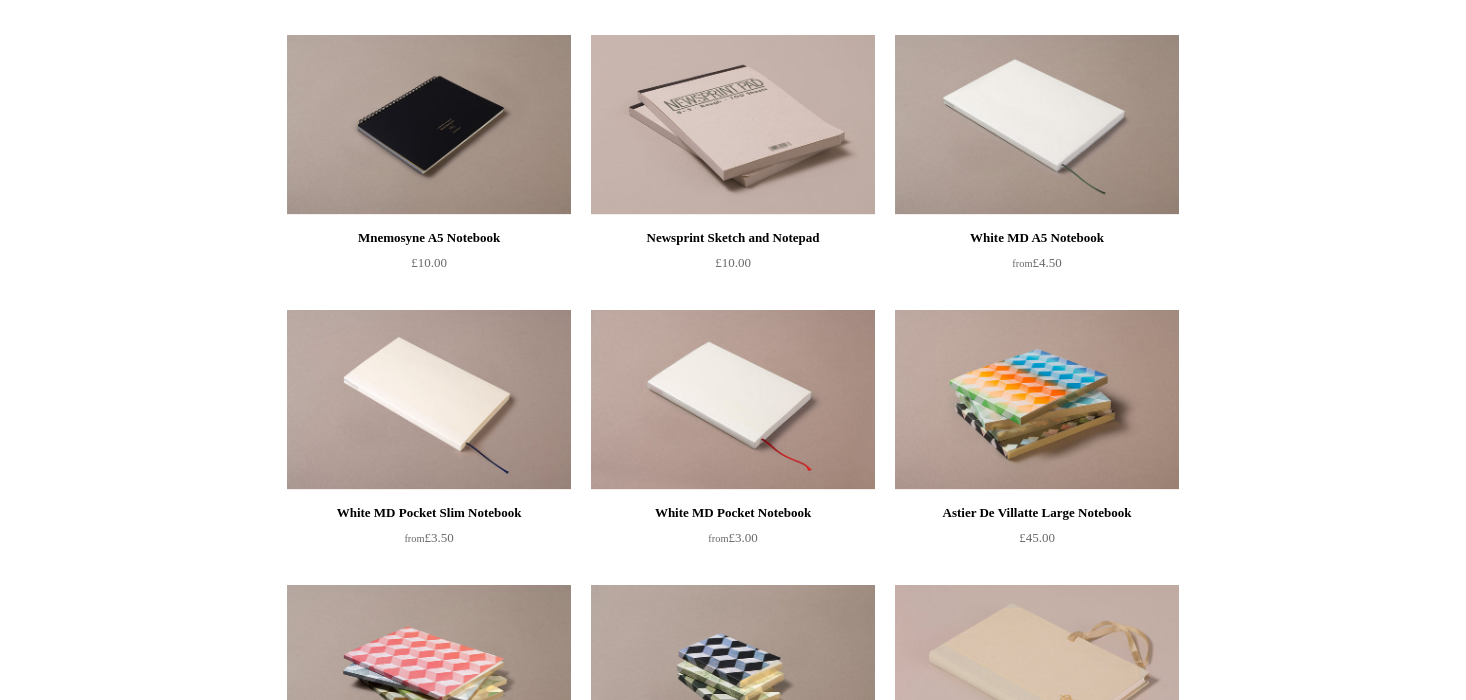 scroll, scrollTop: 6002, scrollLeft: 0, axis: vertical 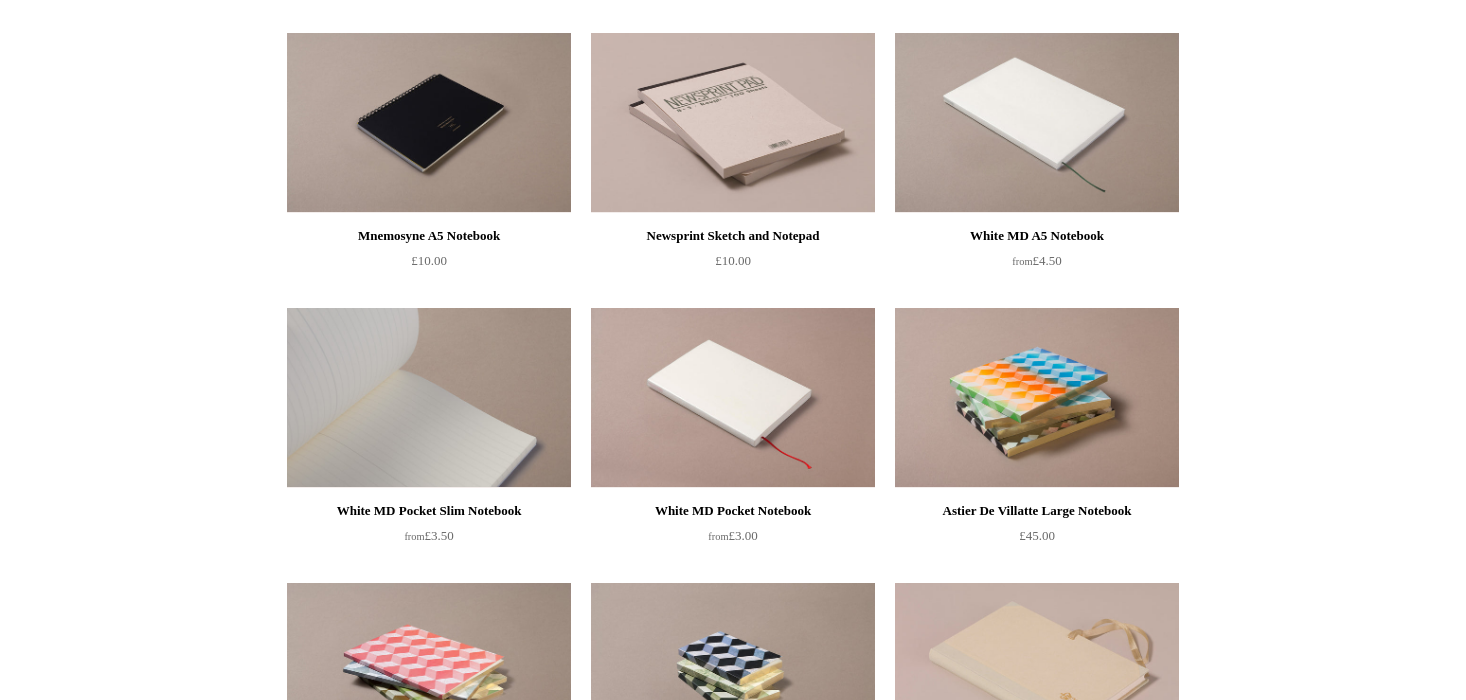 click at bounding box center (429, 398) 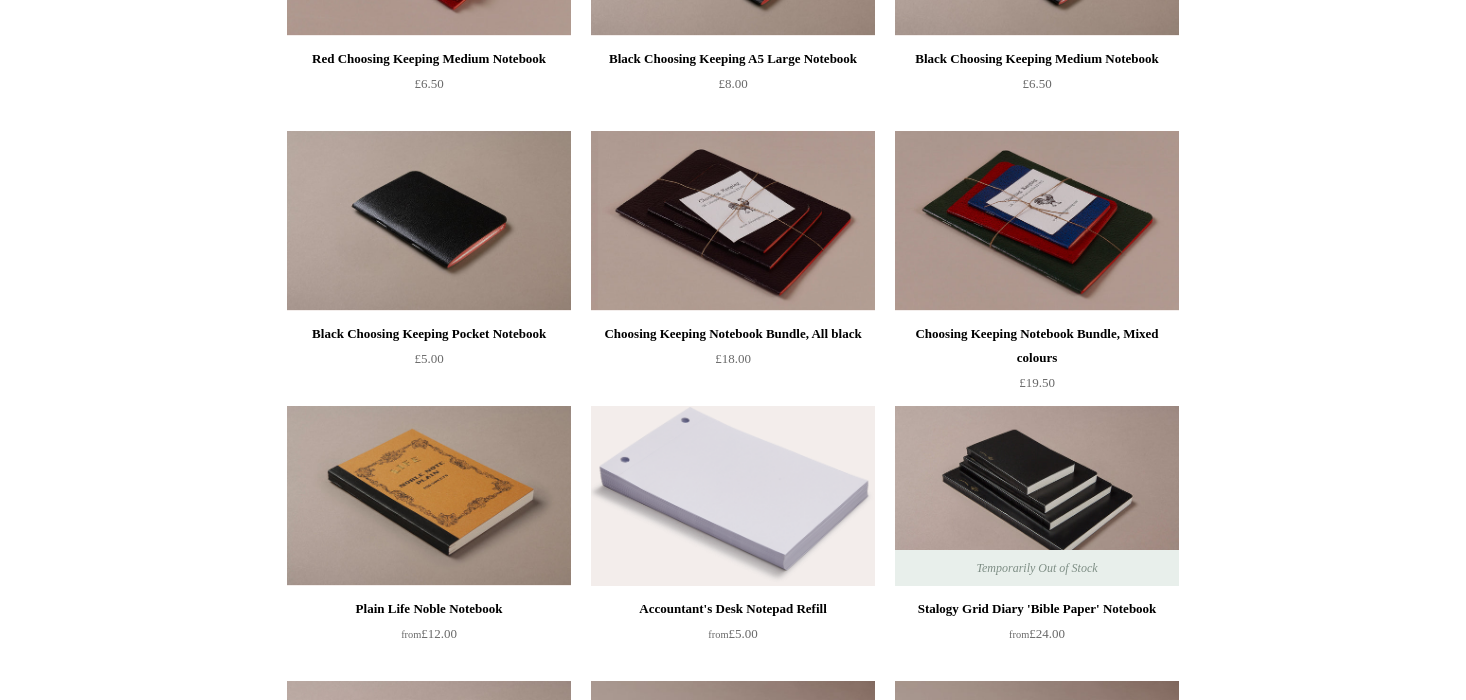 scroll, scrollTop: 4546, scrollLeft: 0, axis: vertical 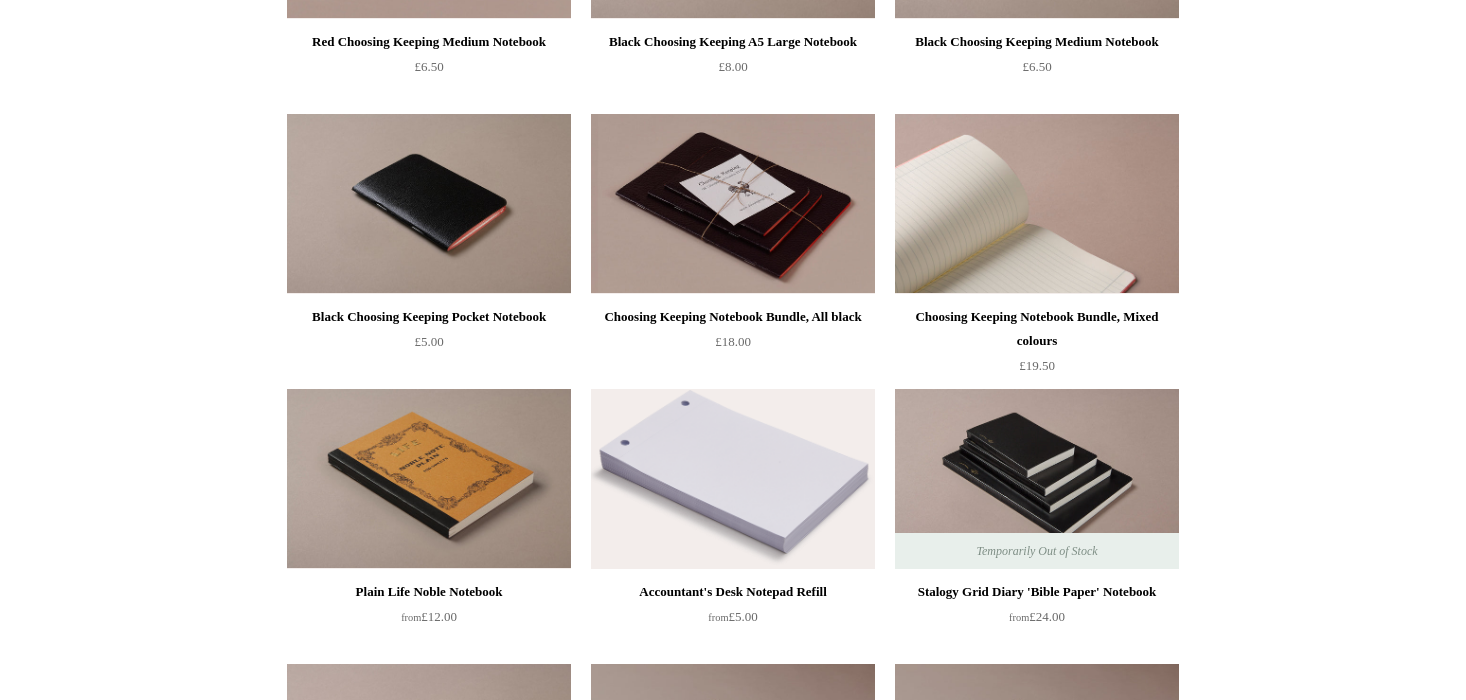 click at bounding box center [1037, 204] 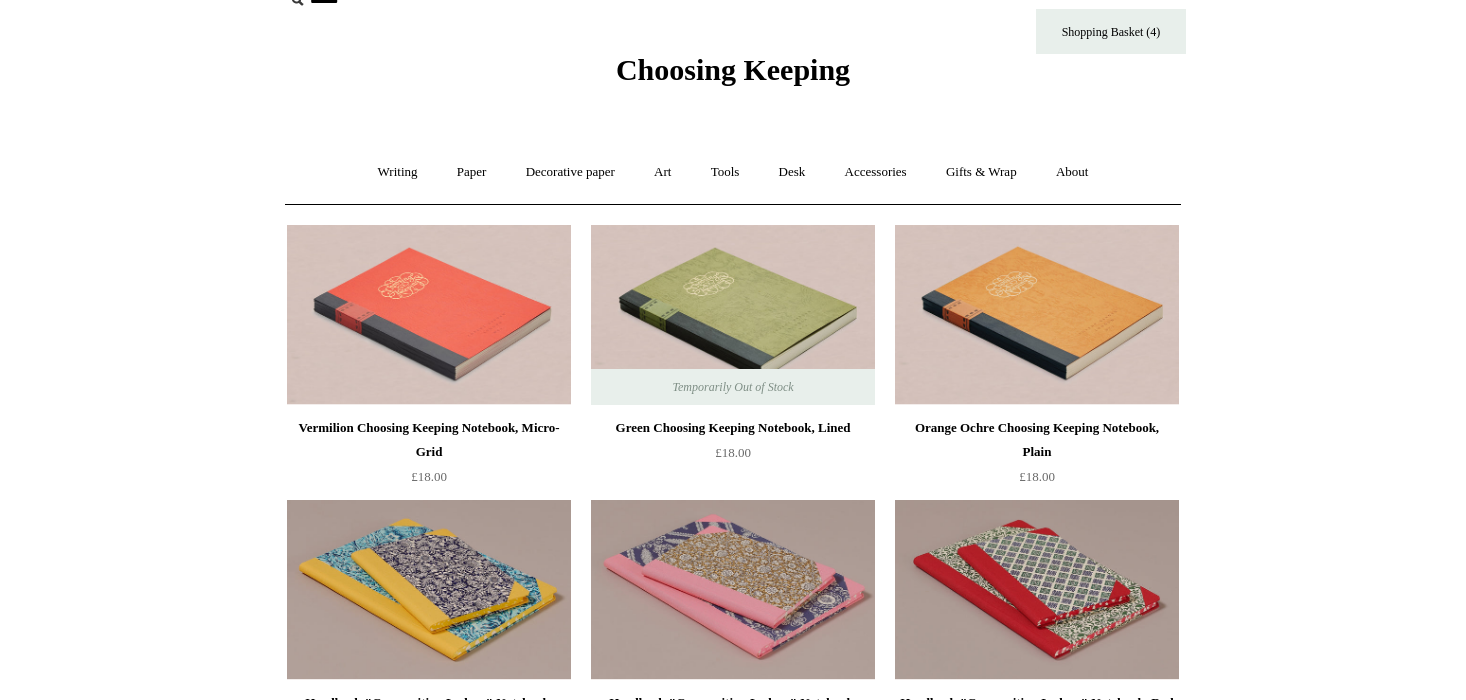 scroll, scrollTop: 0, scrollLeft: 0, axis: both 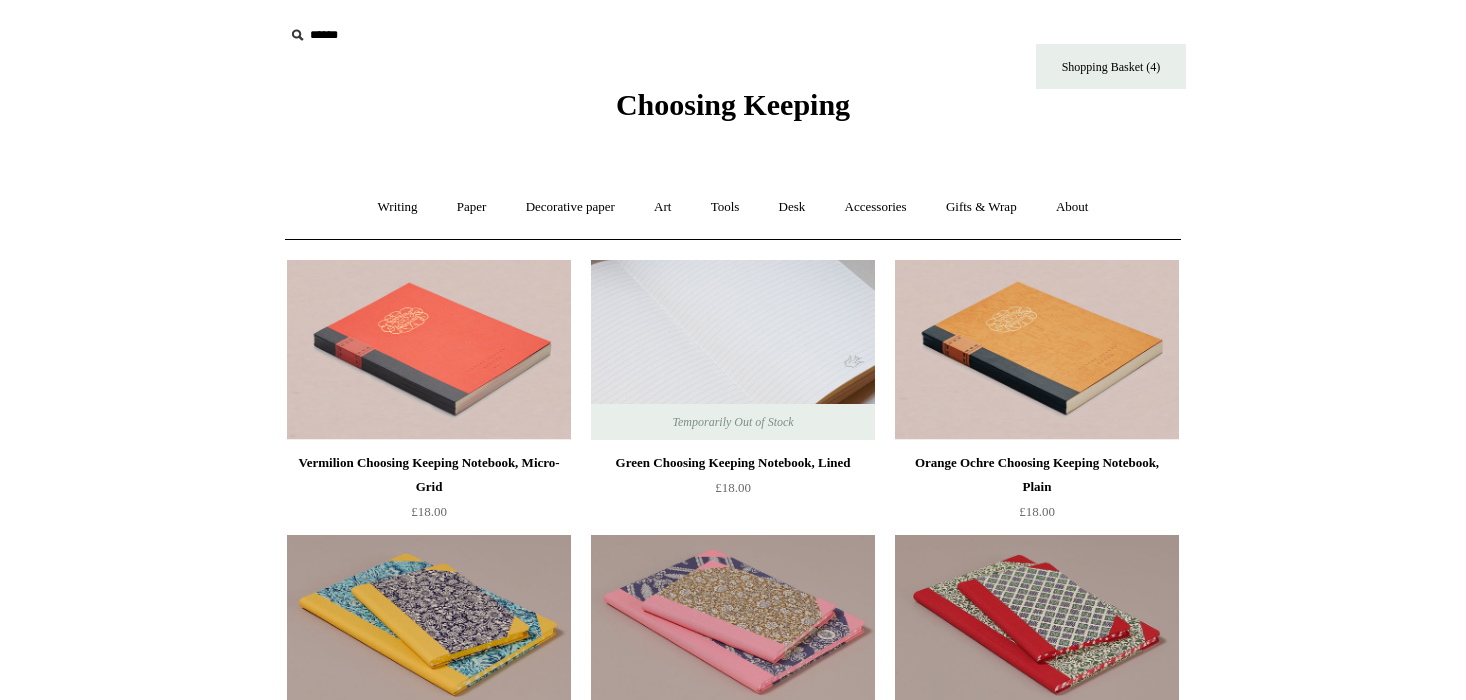 click at bounding box center [733, 350] 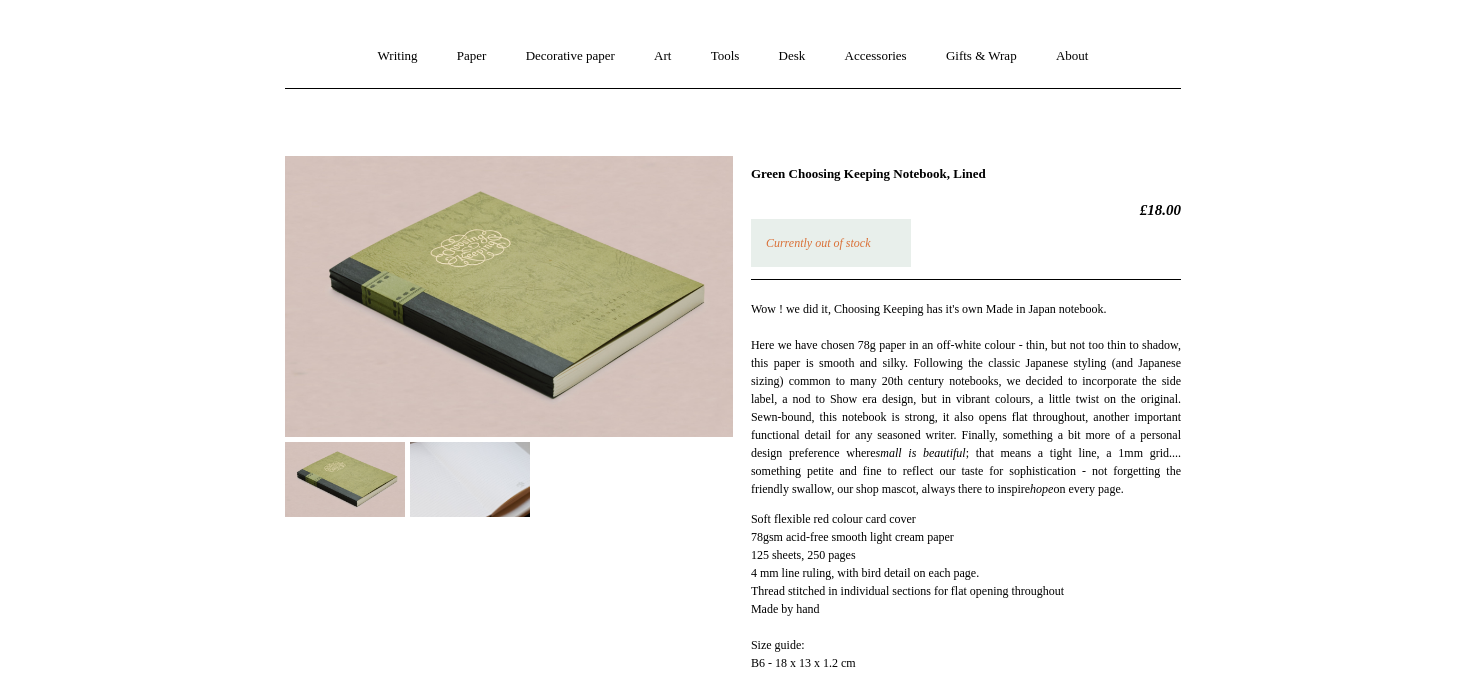 scroll, scrollTop: 232, scrollLeft: 0, axis: vertical 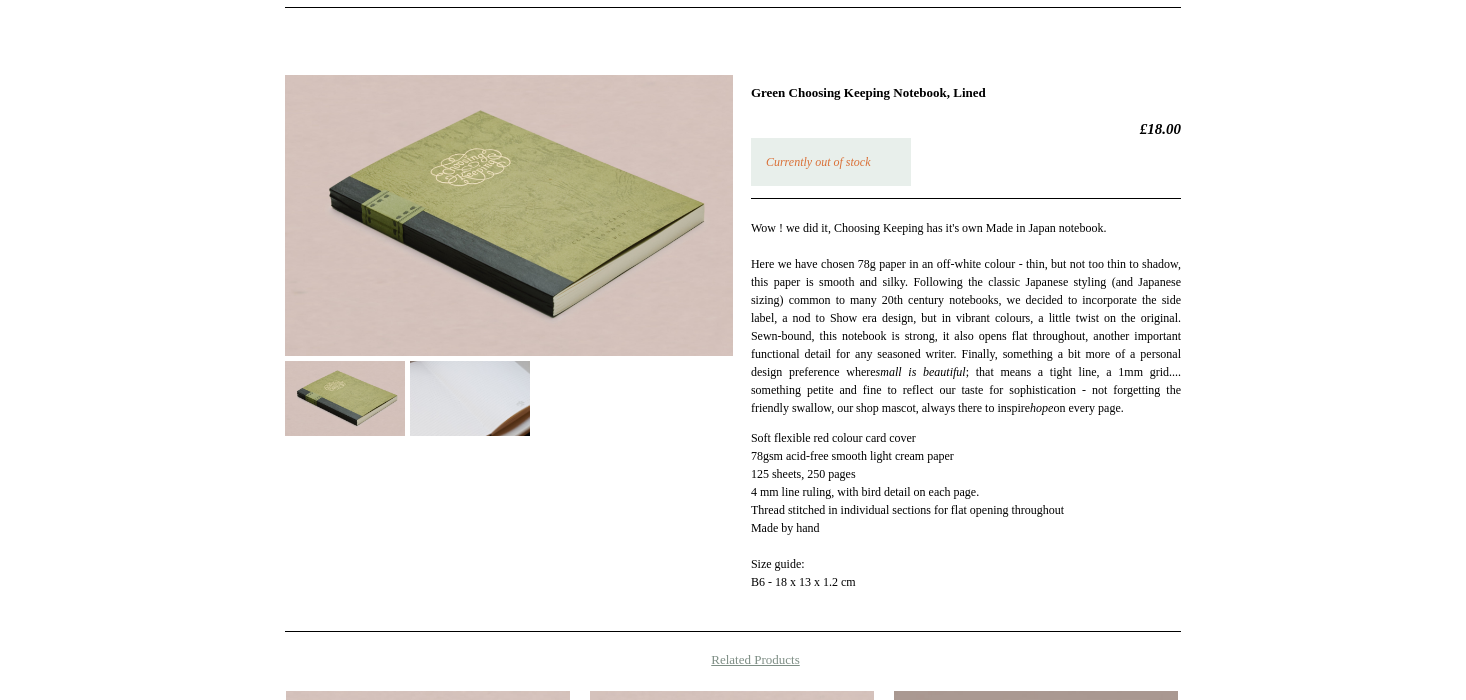 click at bounding box center (470, 398) 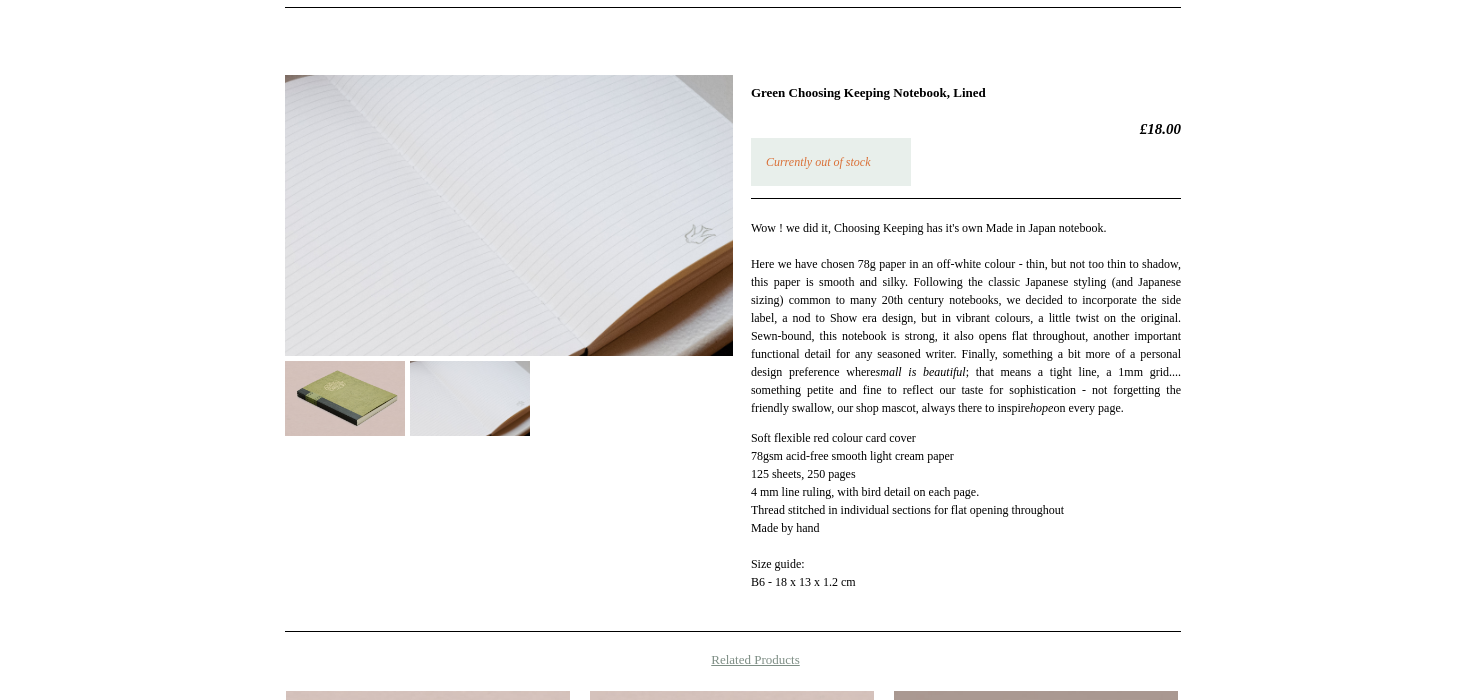 click at bounding box center [345, 398] 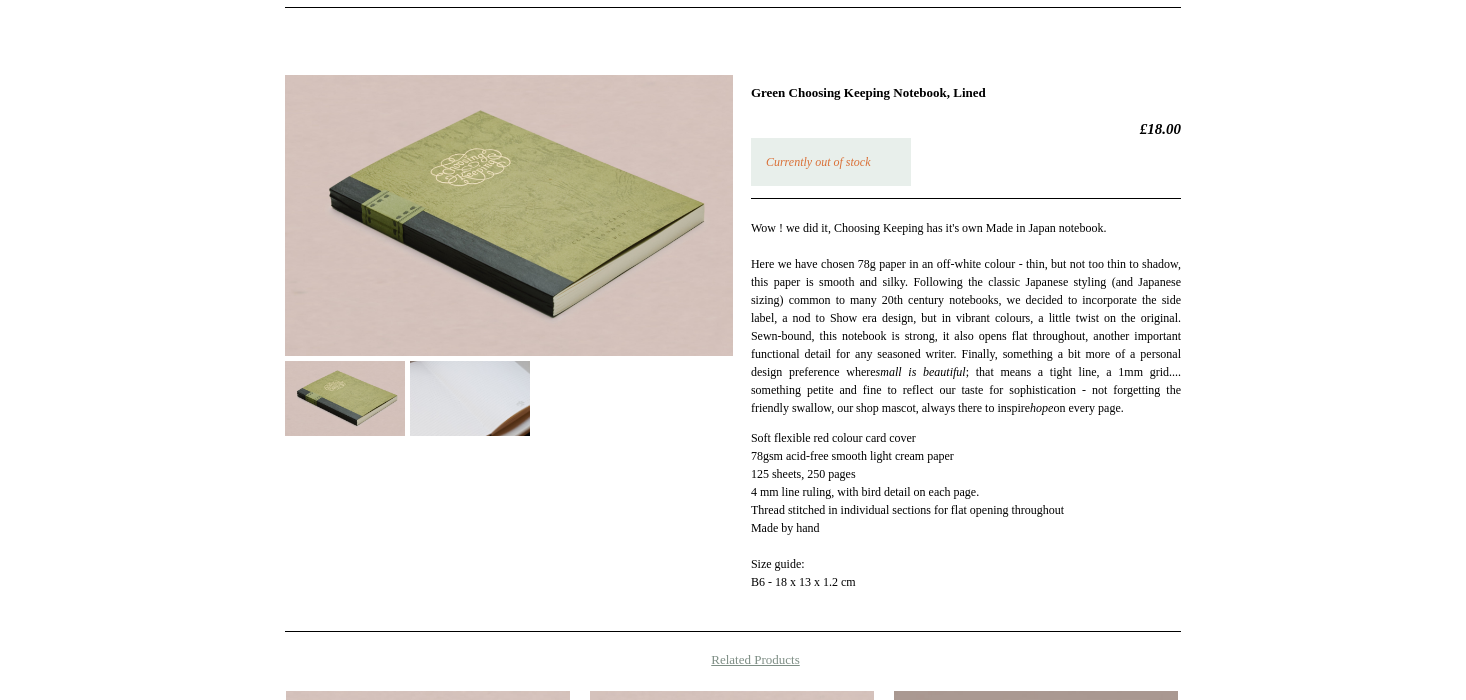 click at bounding box center (345, 398) 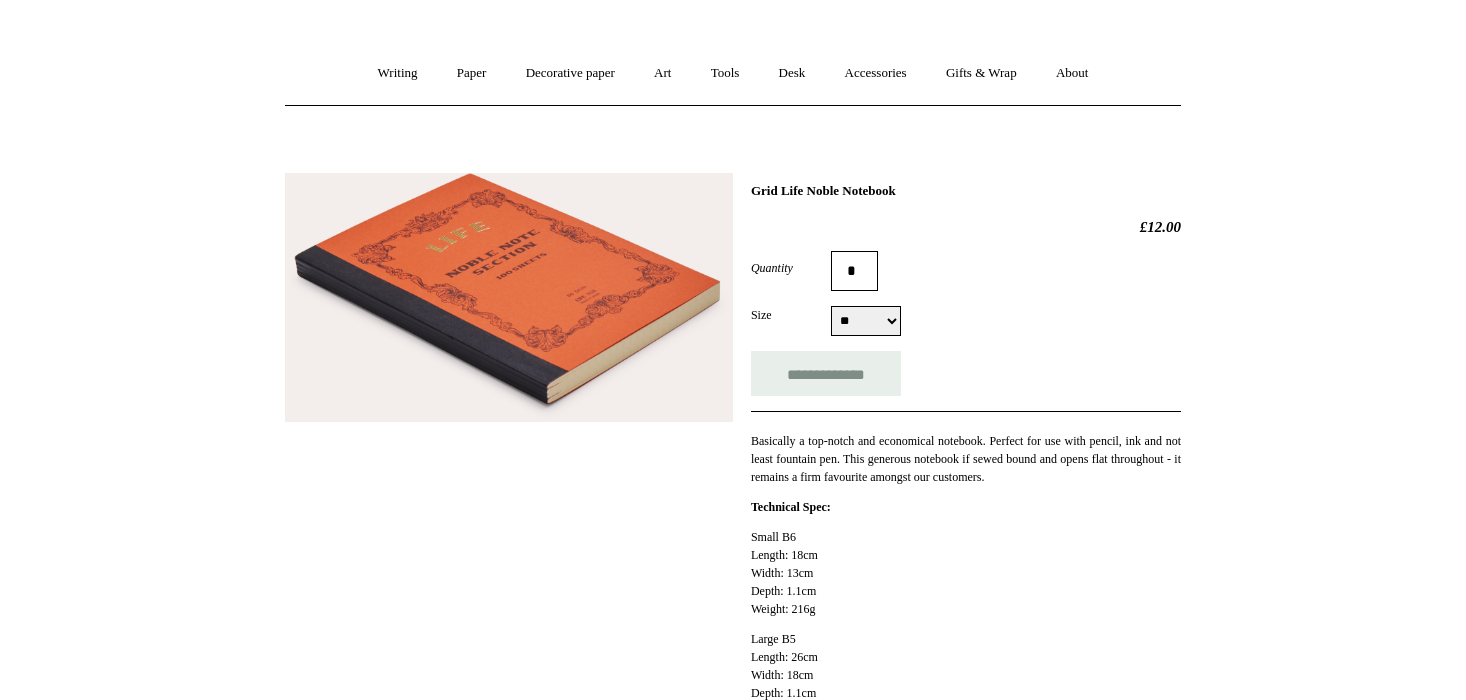 scroll, scrollTop: 211, scrollLeft: 0, axis: vertical 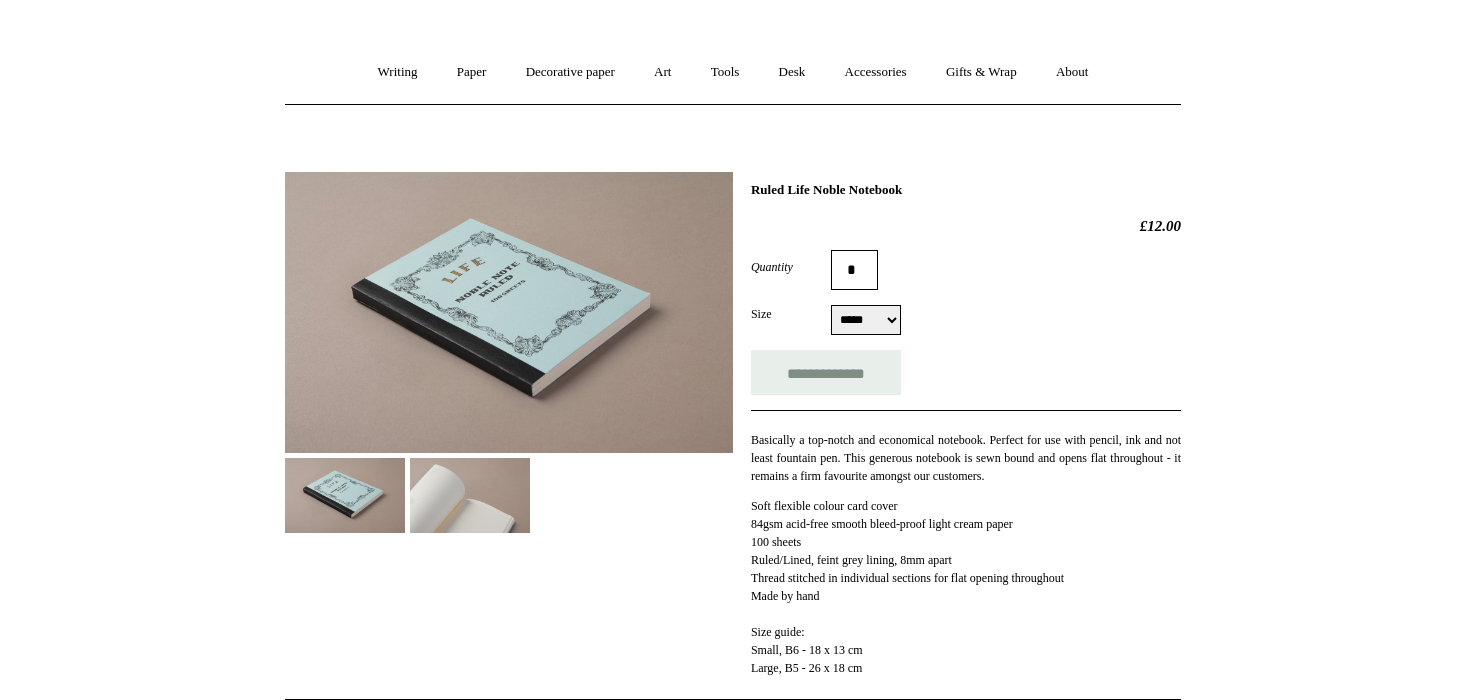 click at bounding box center (470, 495) 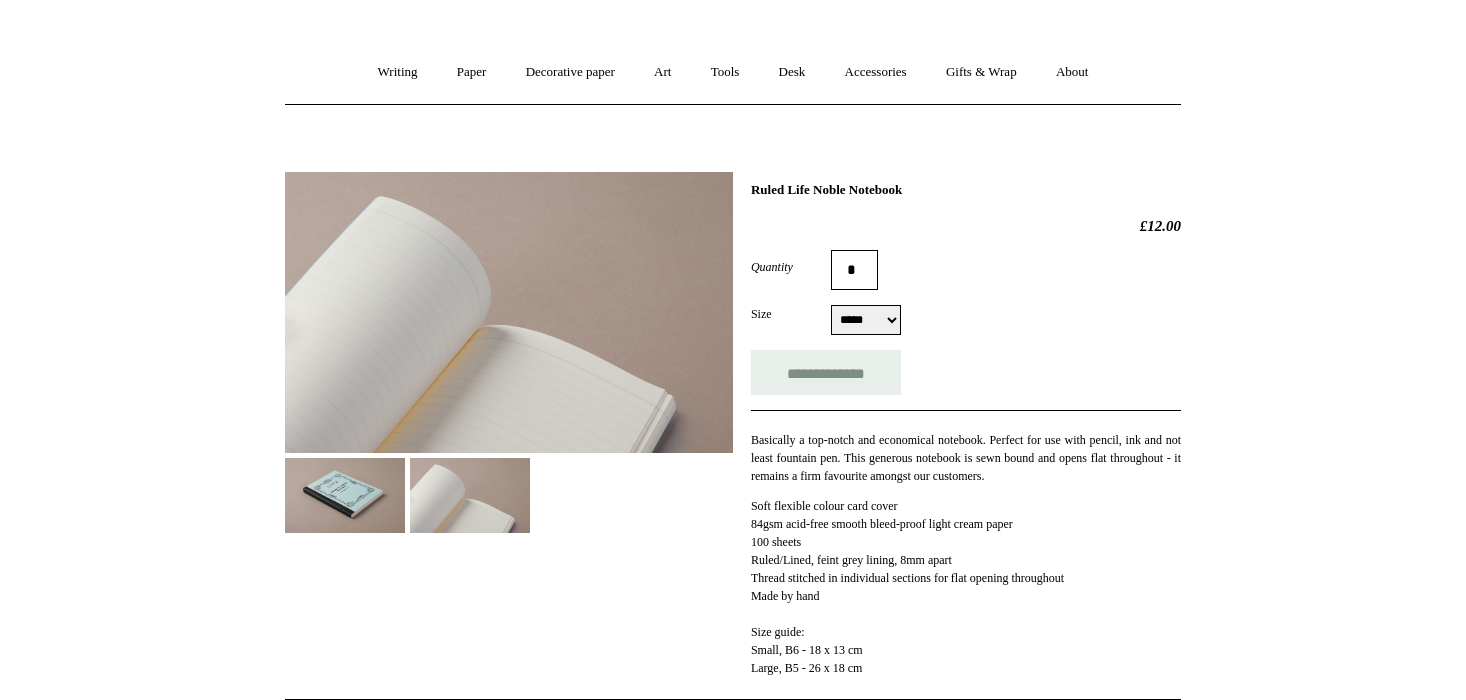click at bounding box center [509, 312] 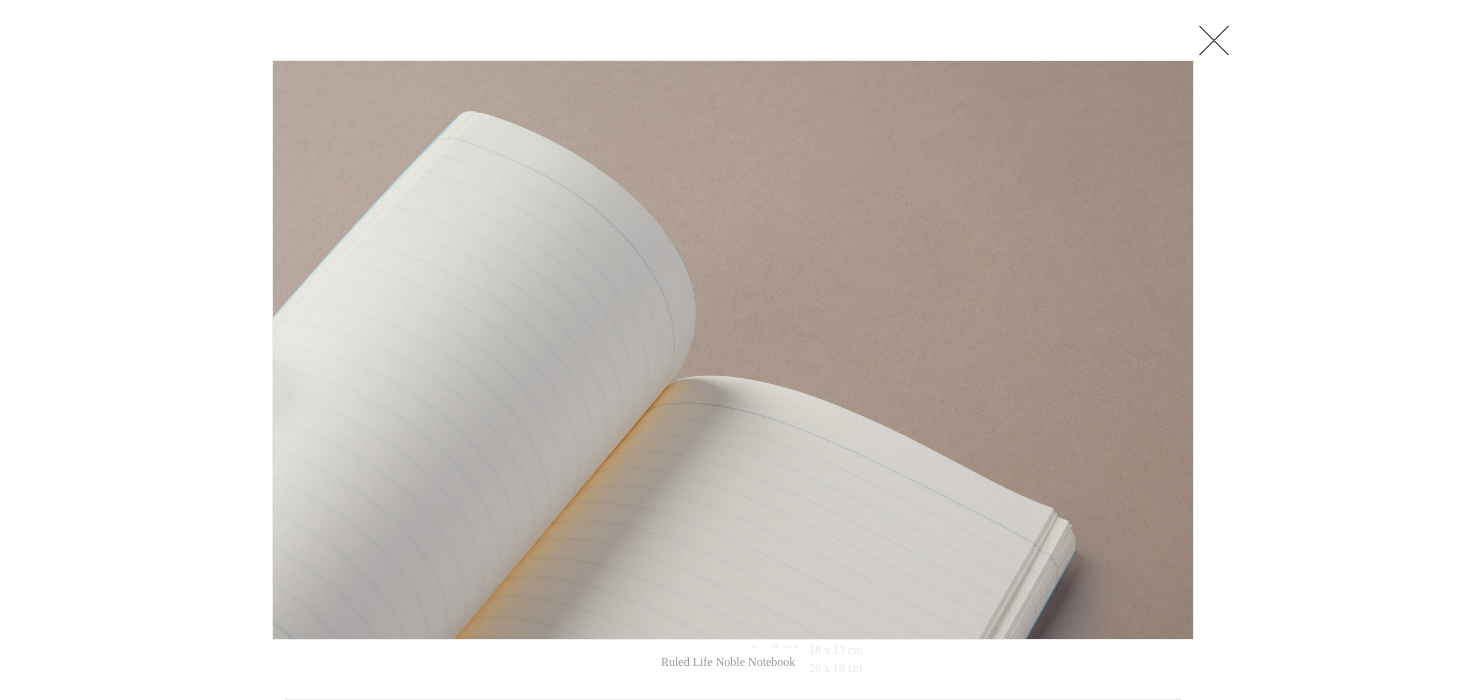 click at bounding box center (733, 602) 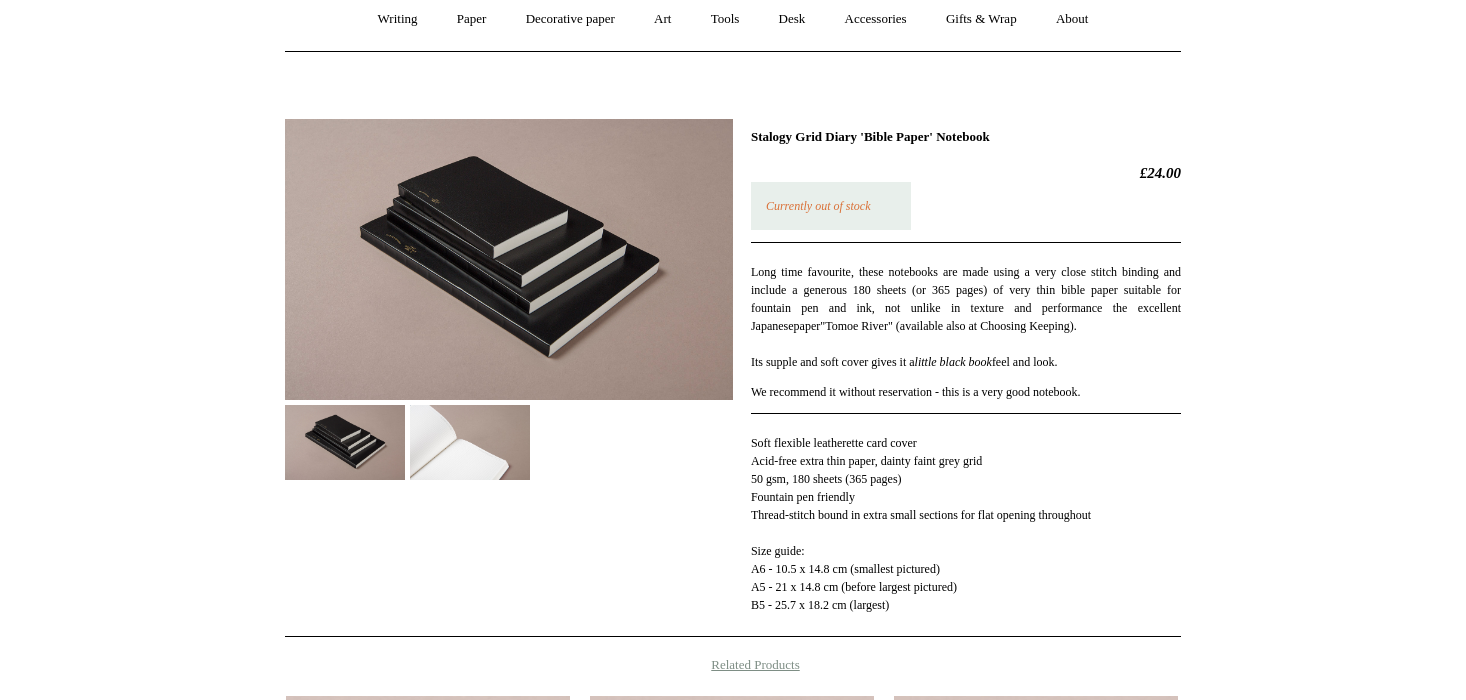 scroll, scrollTop: 190, scrollLeft: 0, axis: vertical 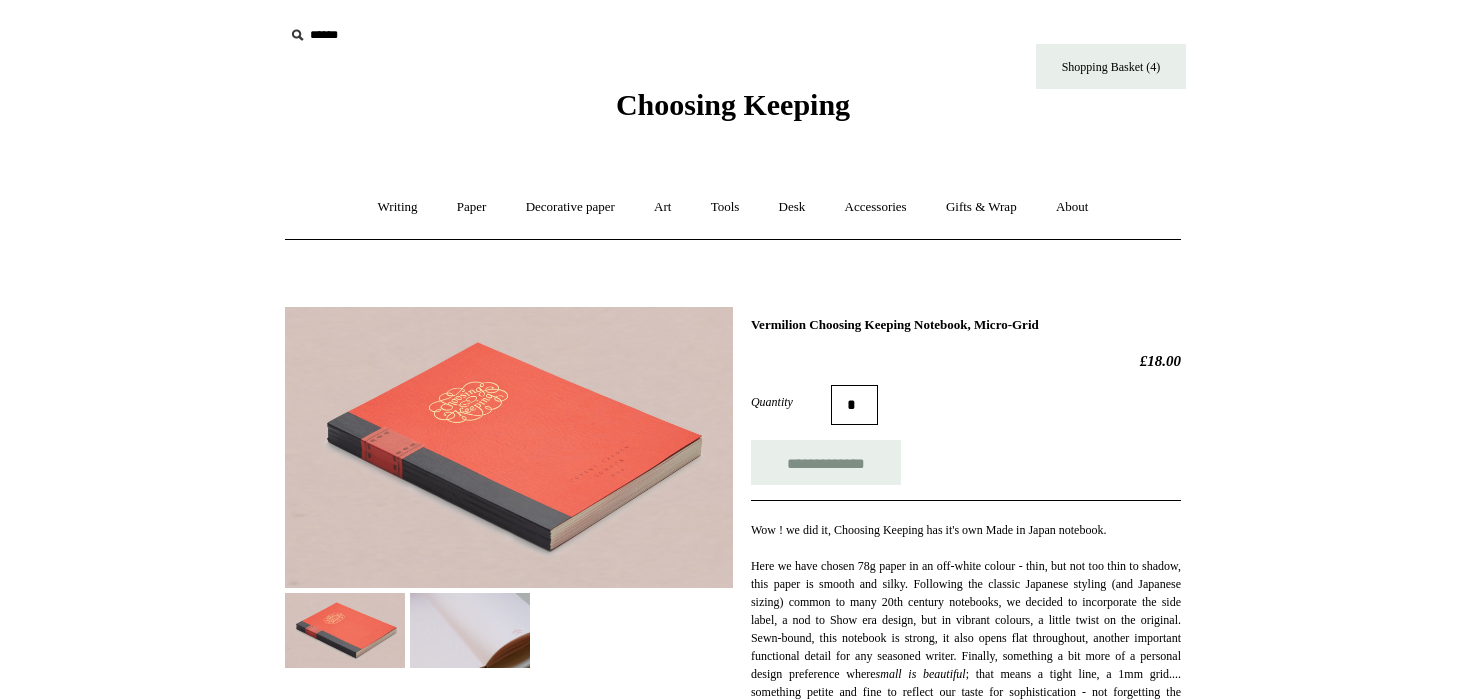 click at bounding box center [470, 630] 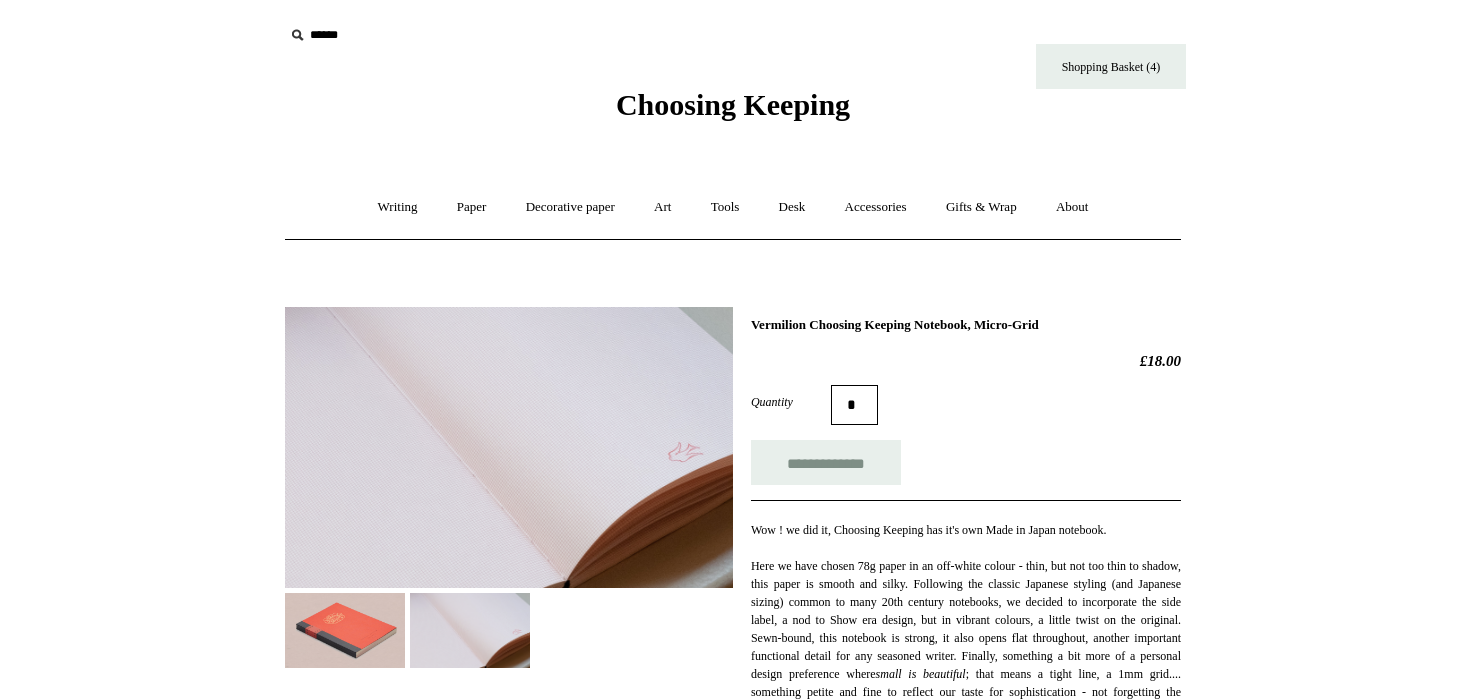 click at bounding box center [509, 447] 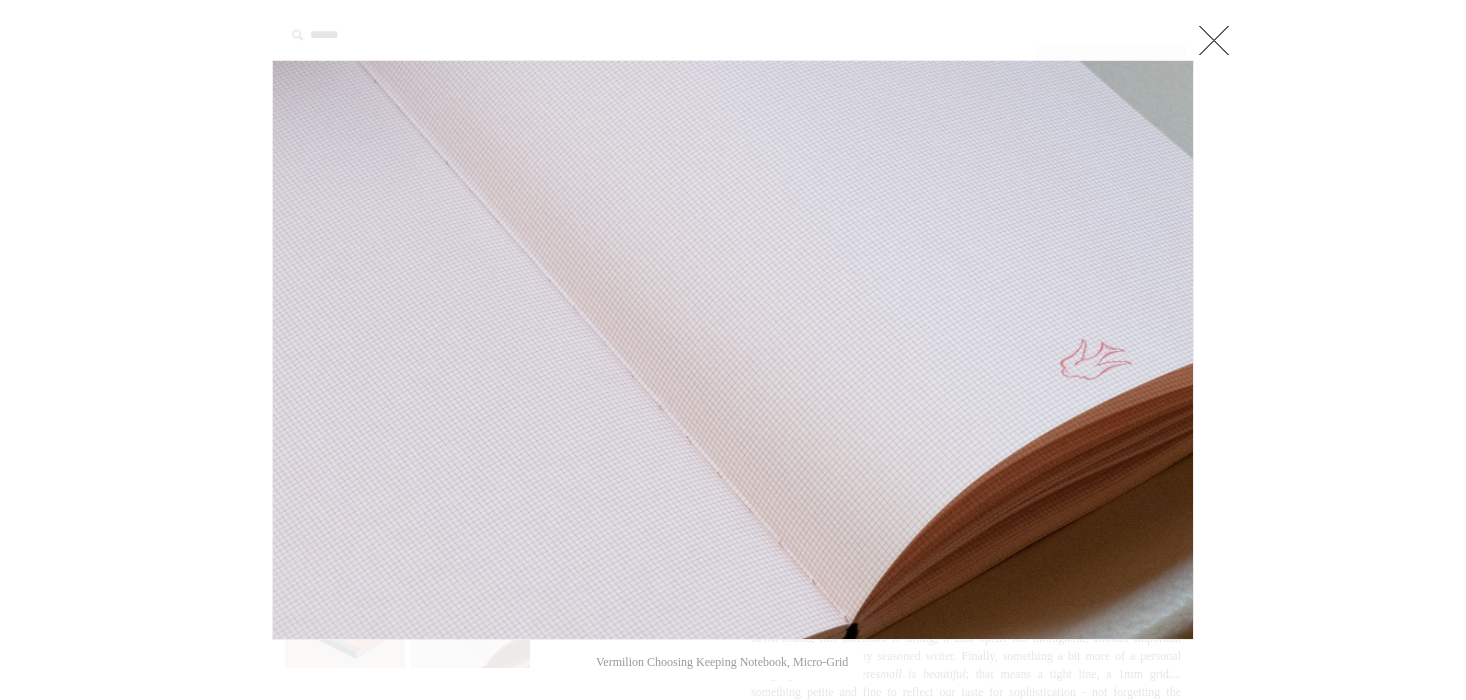 click at bounding box center (733, 786) 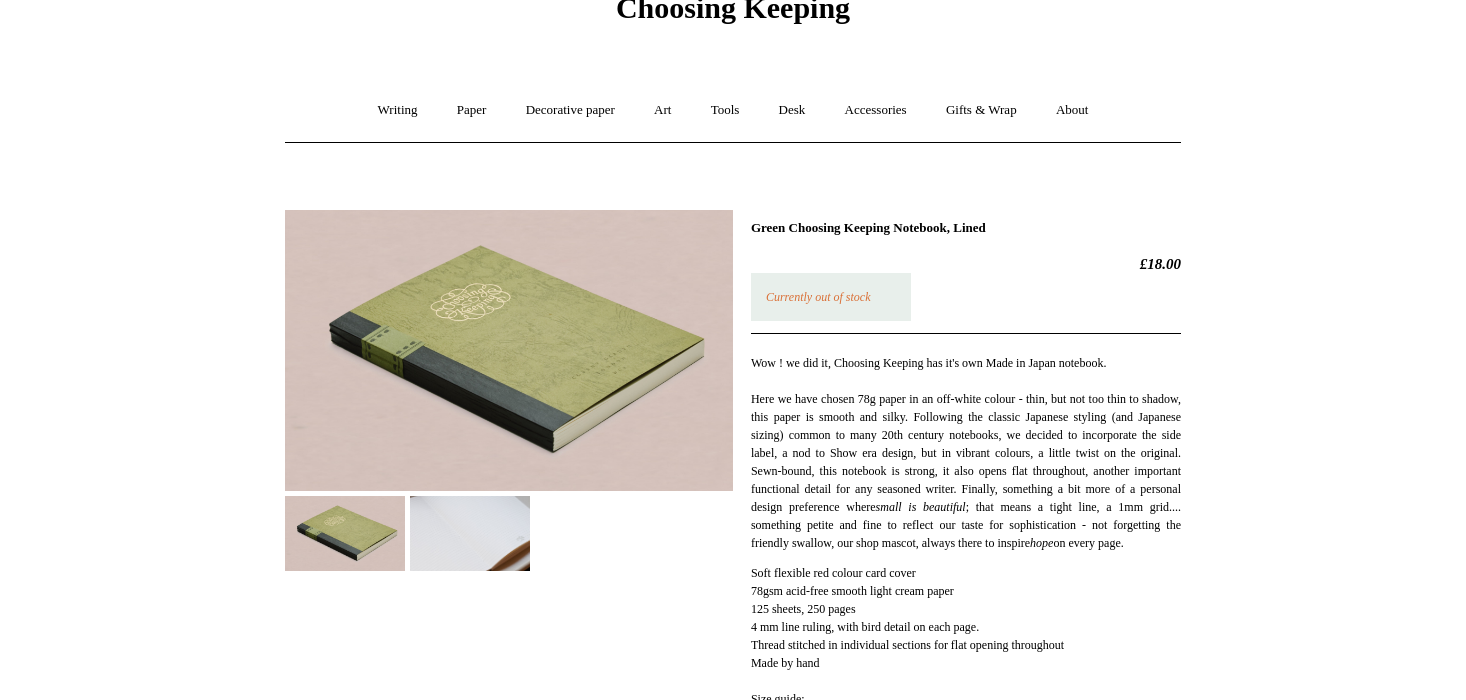 scroll, scrollTop: 146, scrollLeft: 0, axis: vertical 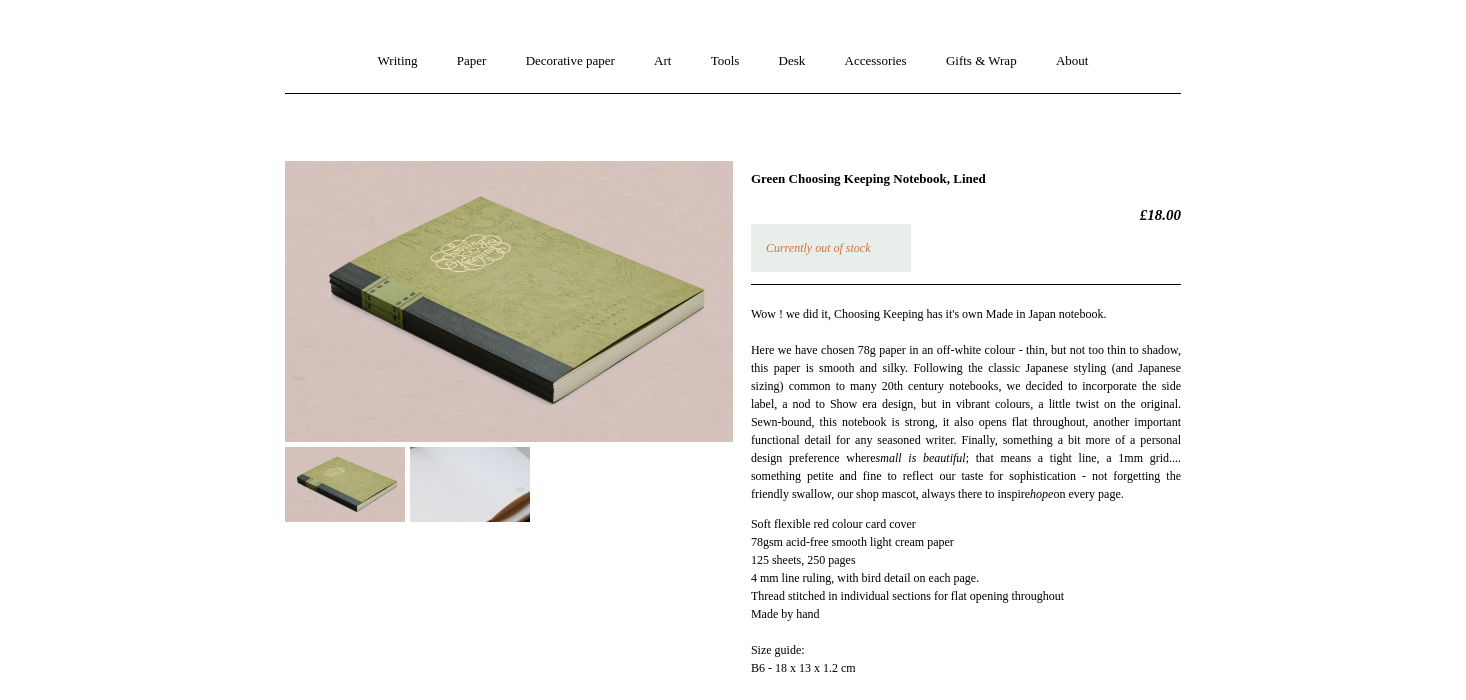 click at bounding box center (470, 484) 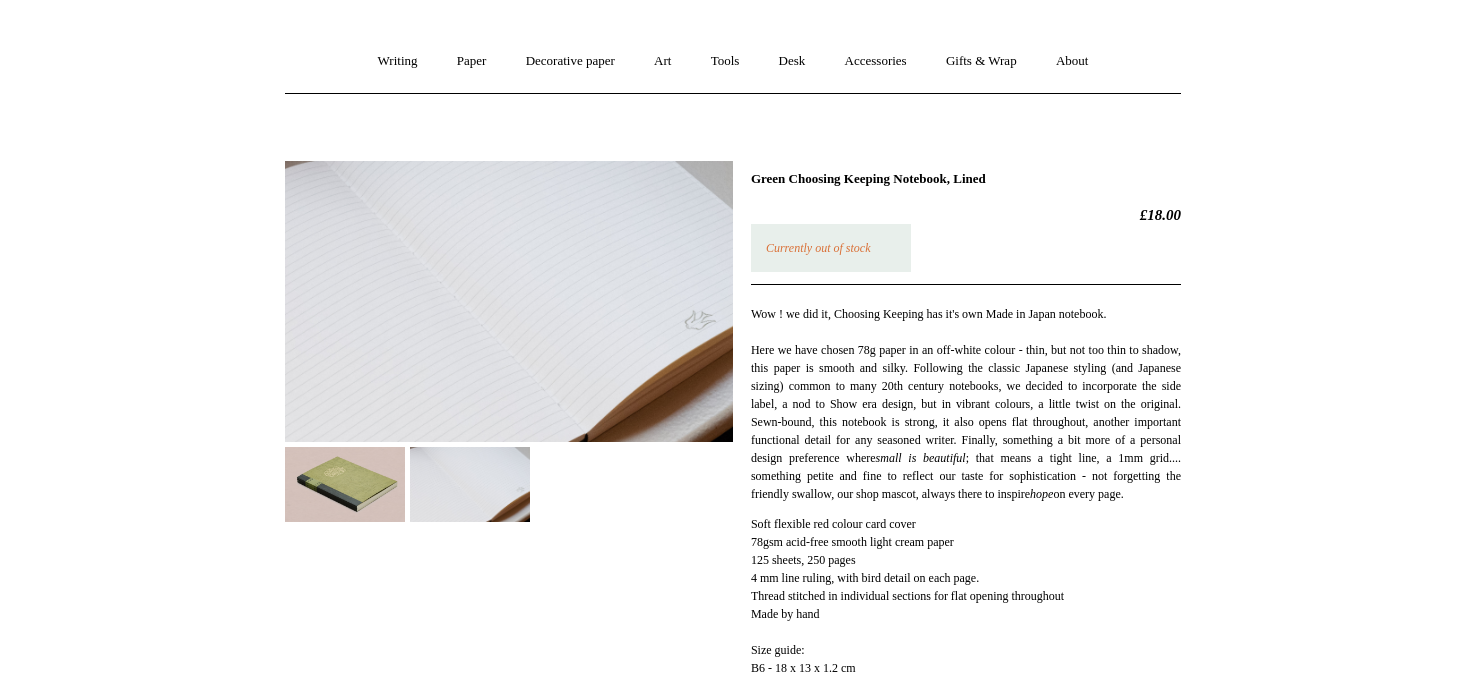 click at bounding box center (509, 301) 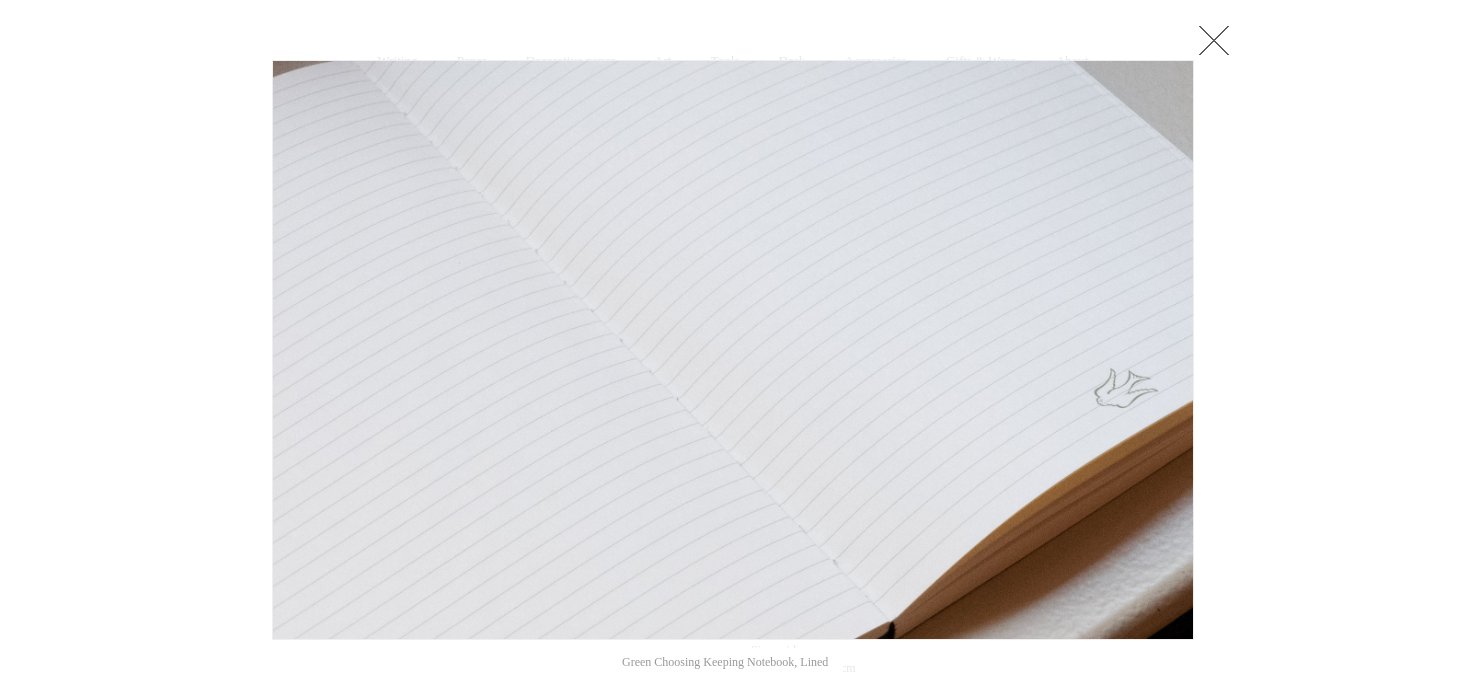 click at bounding box center [733, 613] 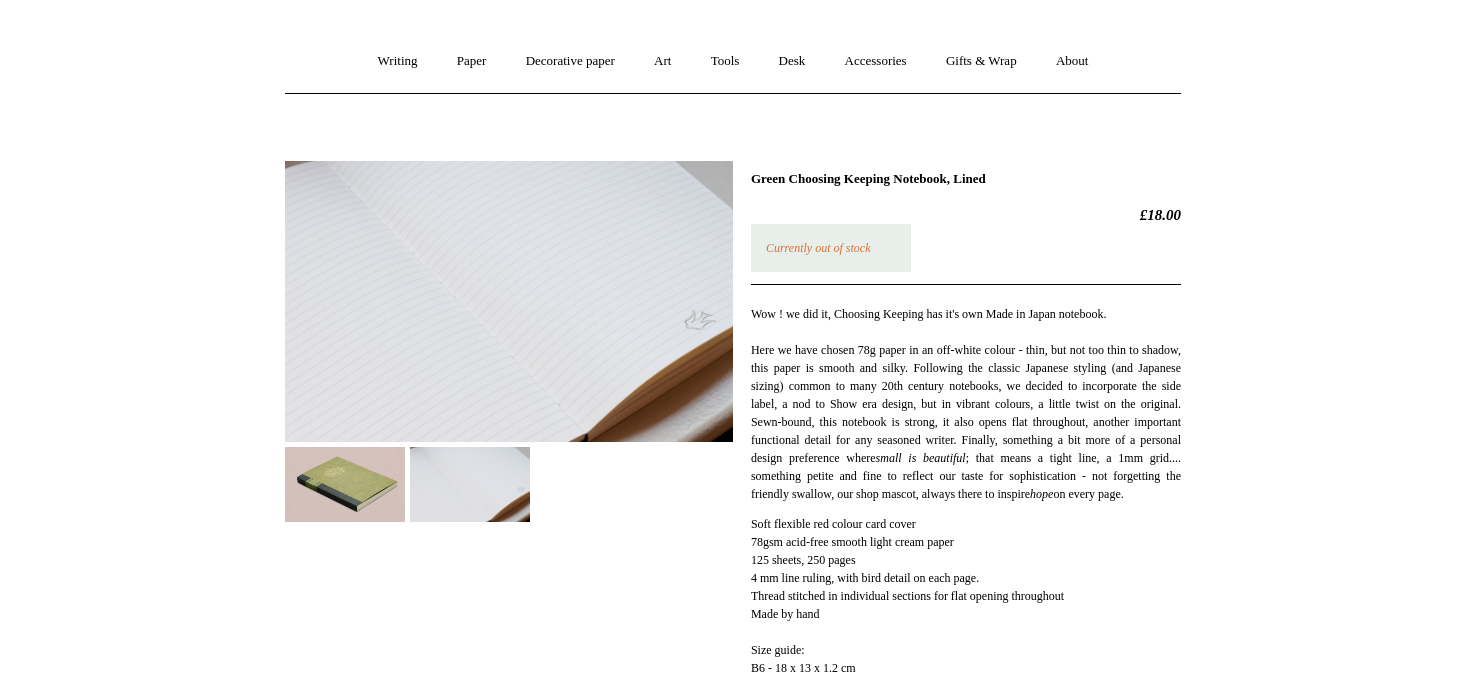 click at bounding box center (345, 484) 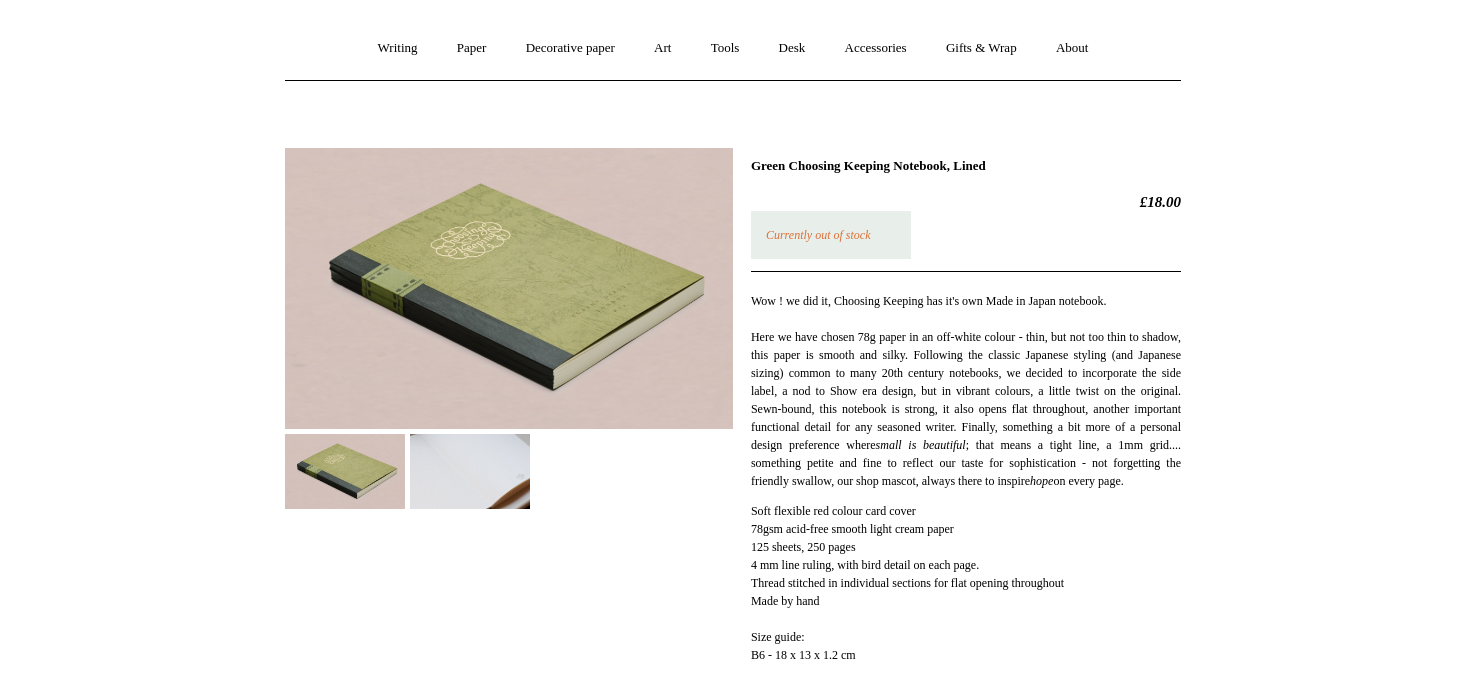 scroll, scrollTop: 149, scrollLeft: 0, axis: vertical 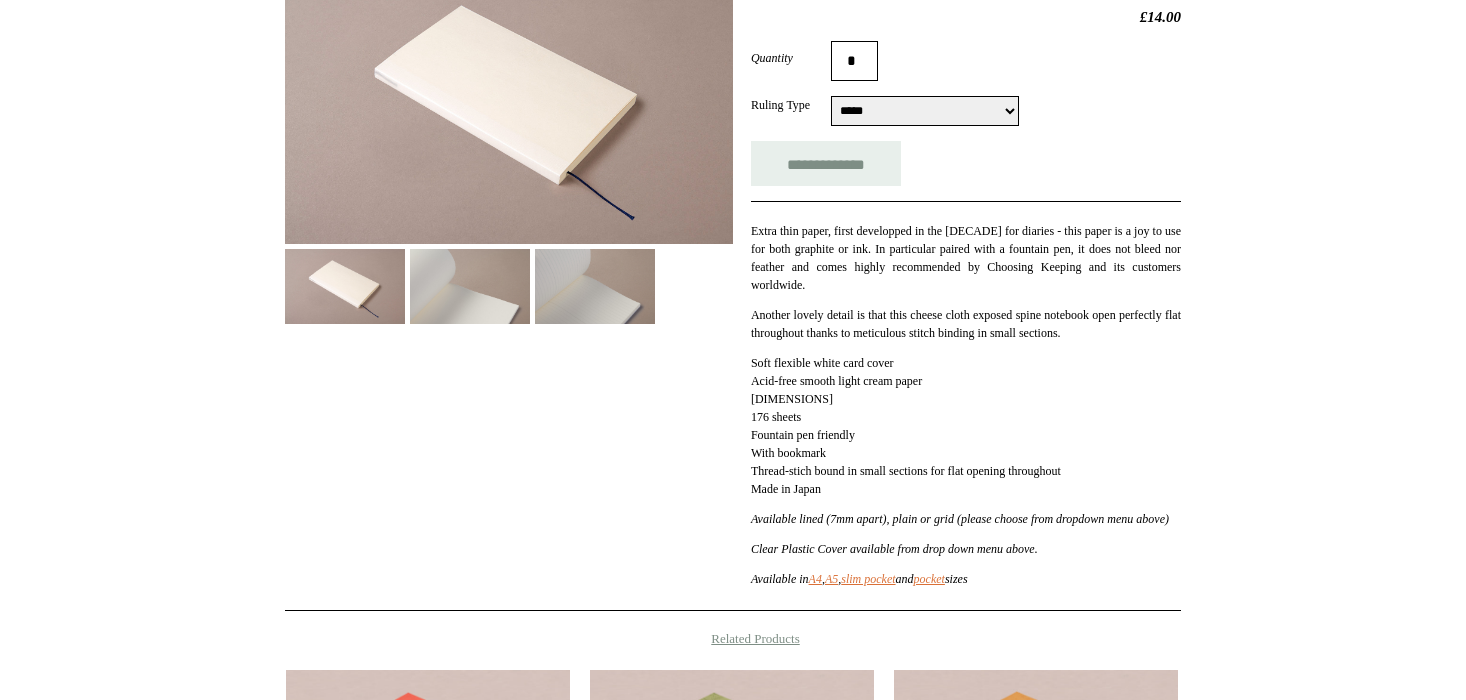 click at bounding box center (345, 286) 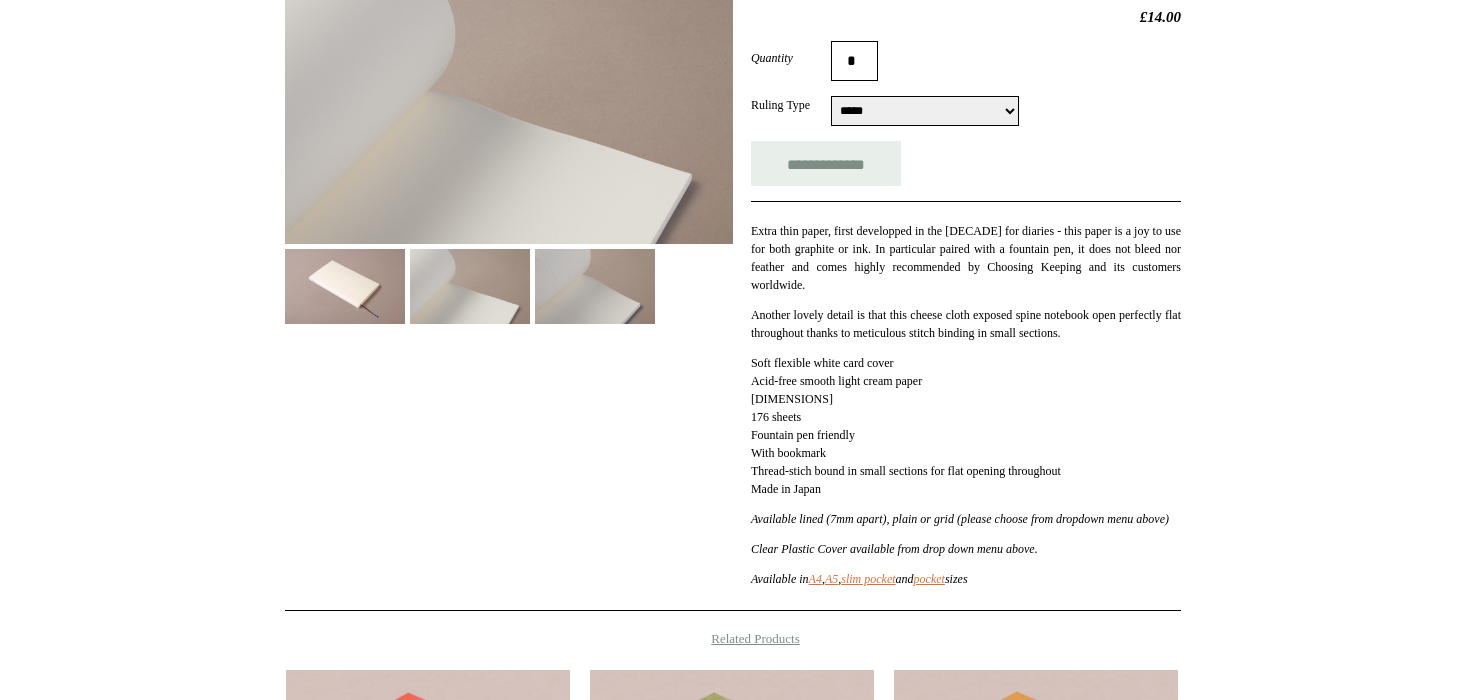 click at bounding box center (595, 286) 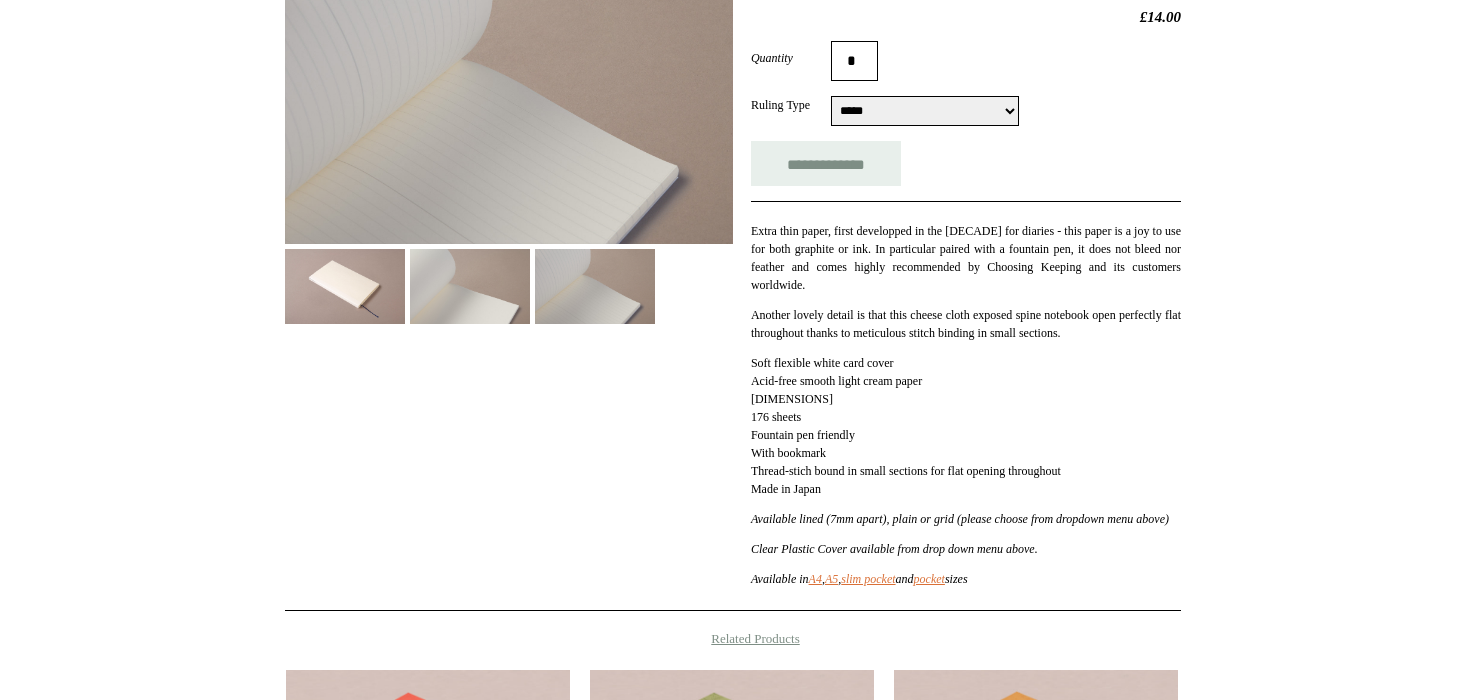 click at bounding box center [470, 286] 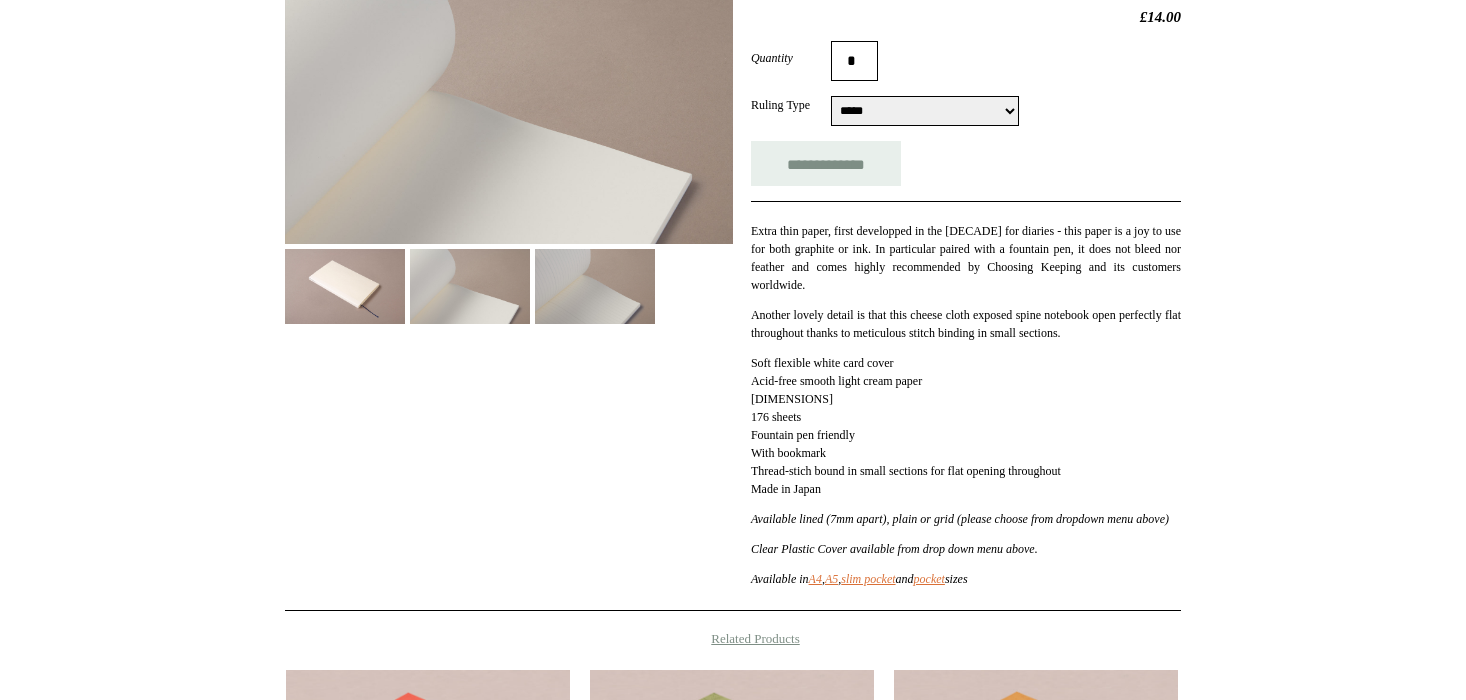 click at bounding box center (345, 286) 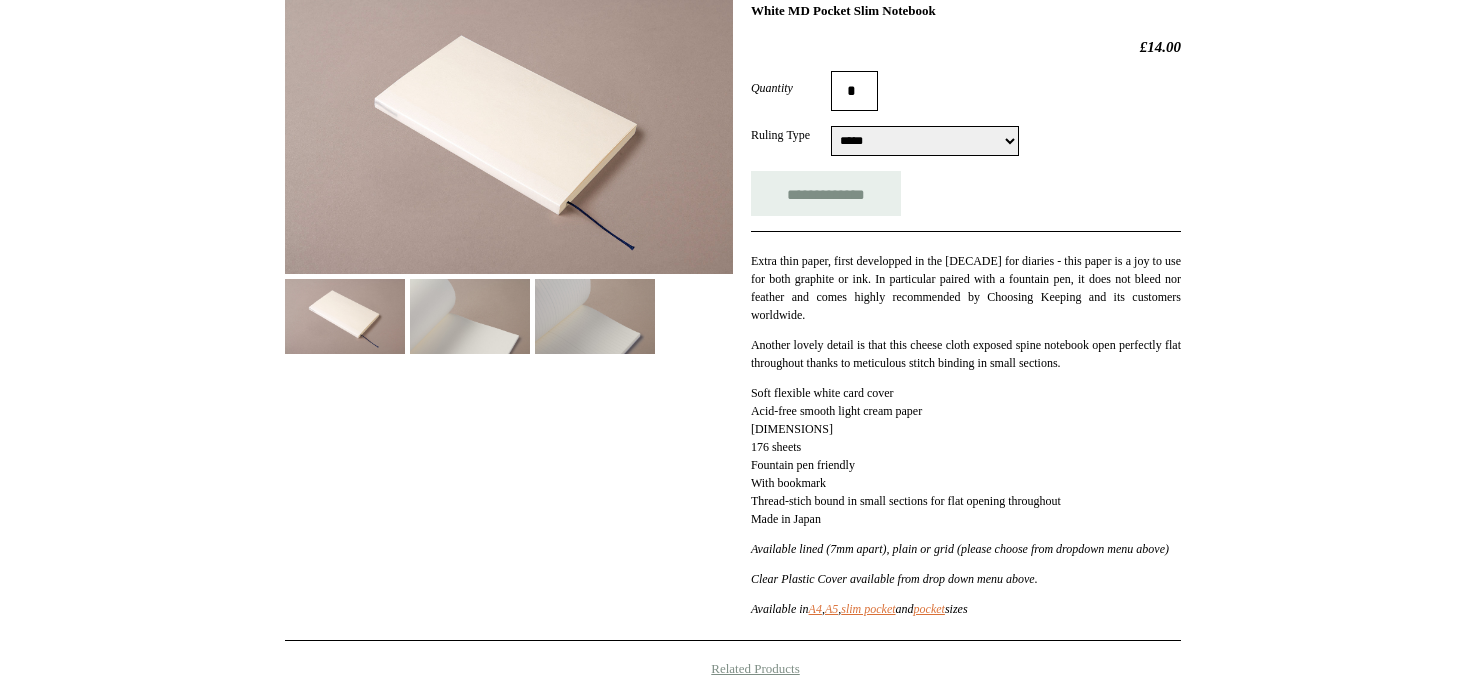 scroll, scrollTop: 329, scrollLeft: 0, axis: vertical 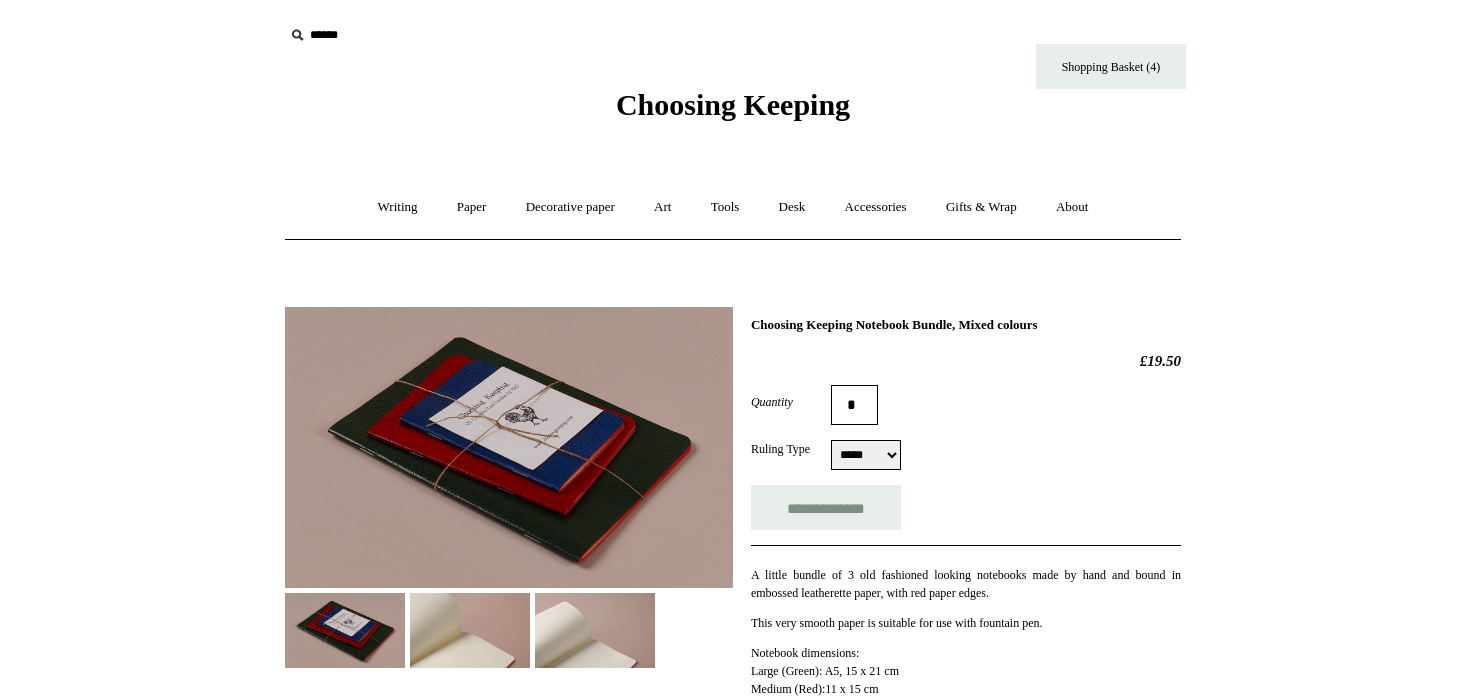 select on "*****" 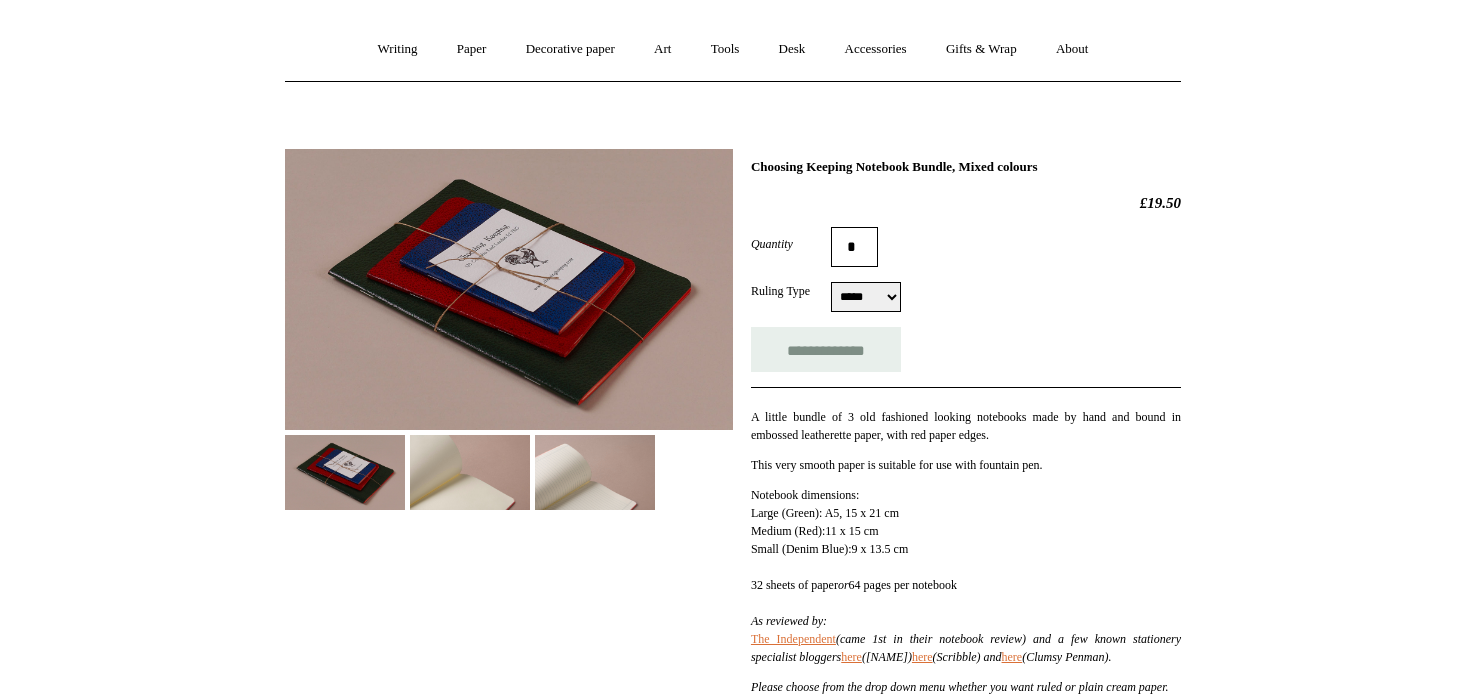 scroll, scrollTop: 160, scrollLeft: 0, axis: vertical 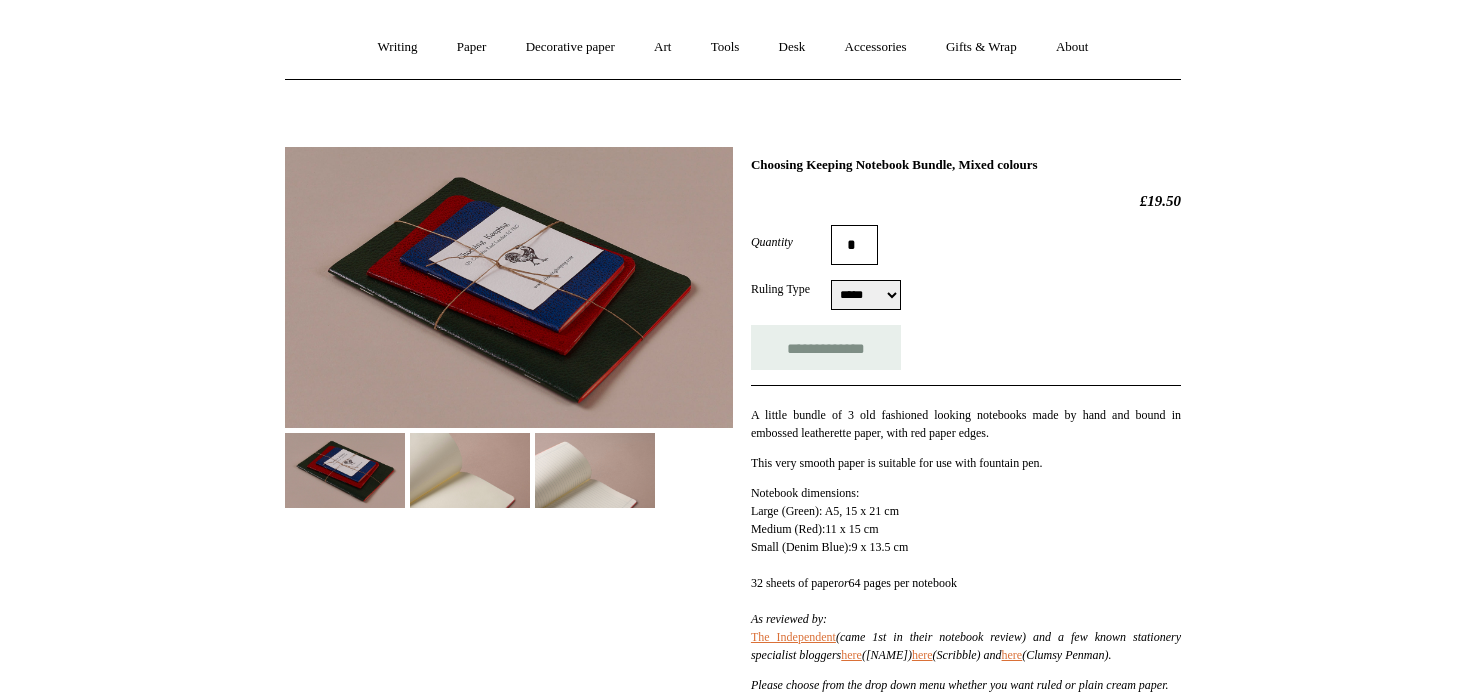 click at bounding box center [470, 470] 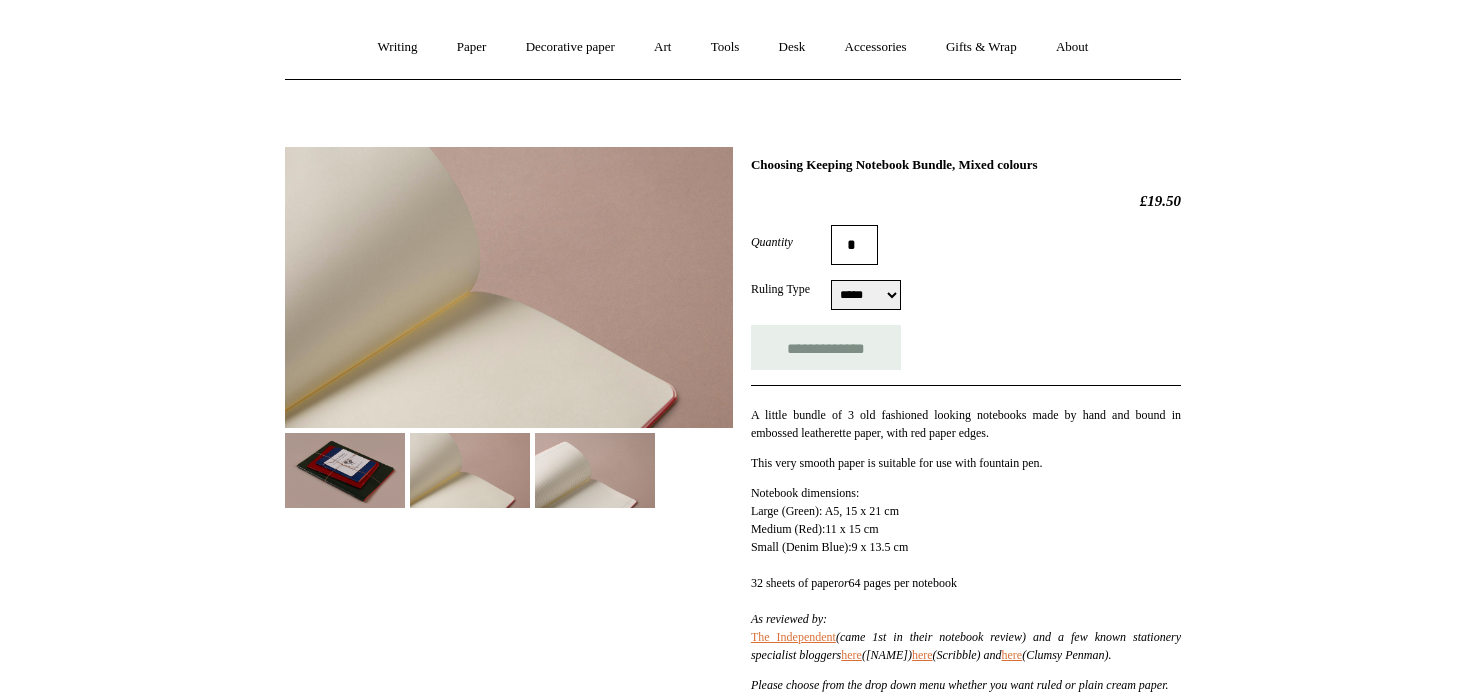 click at bounding box center [595, 470] 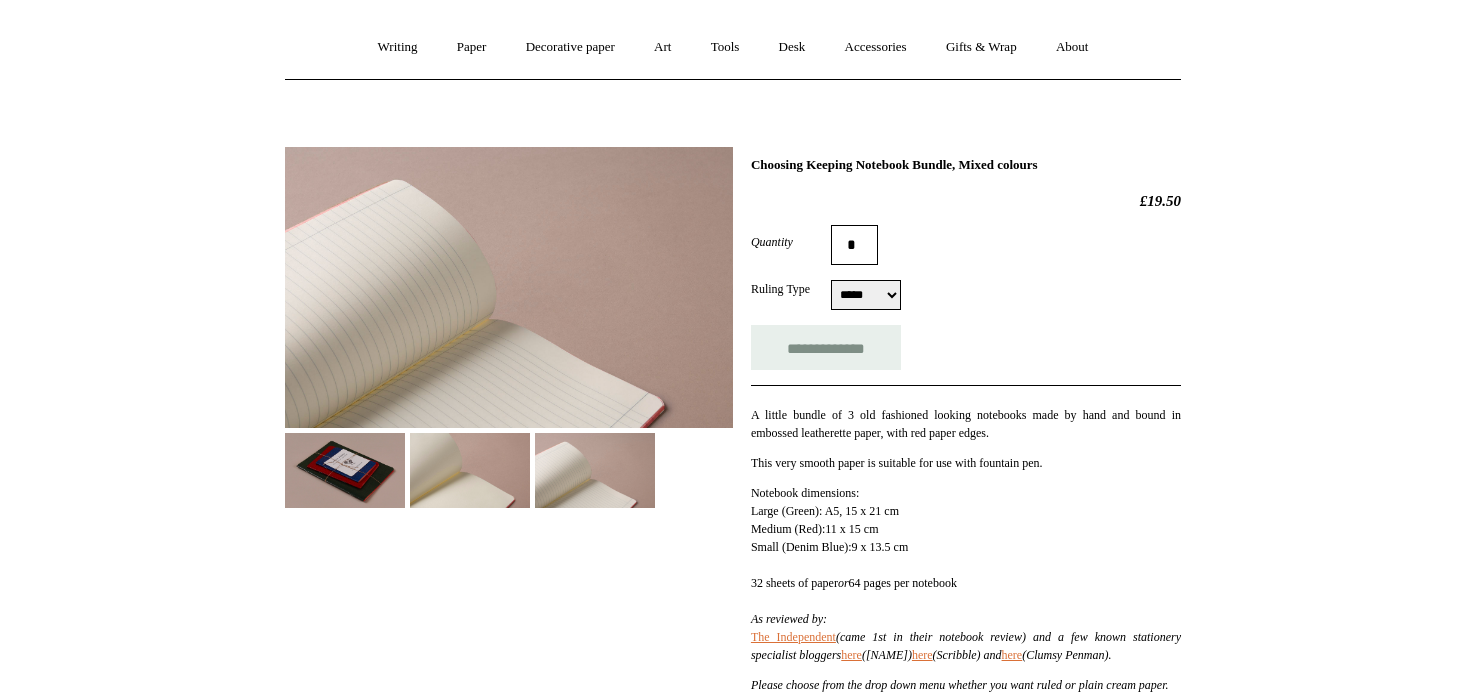 click at bounding box center (345, 470) 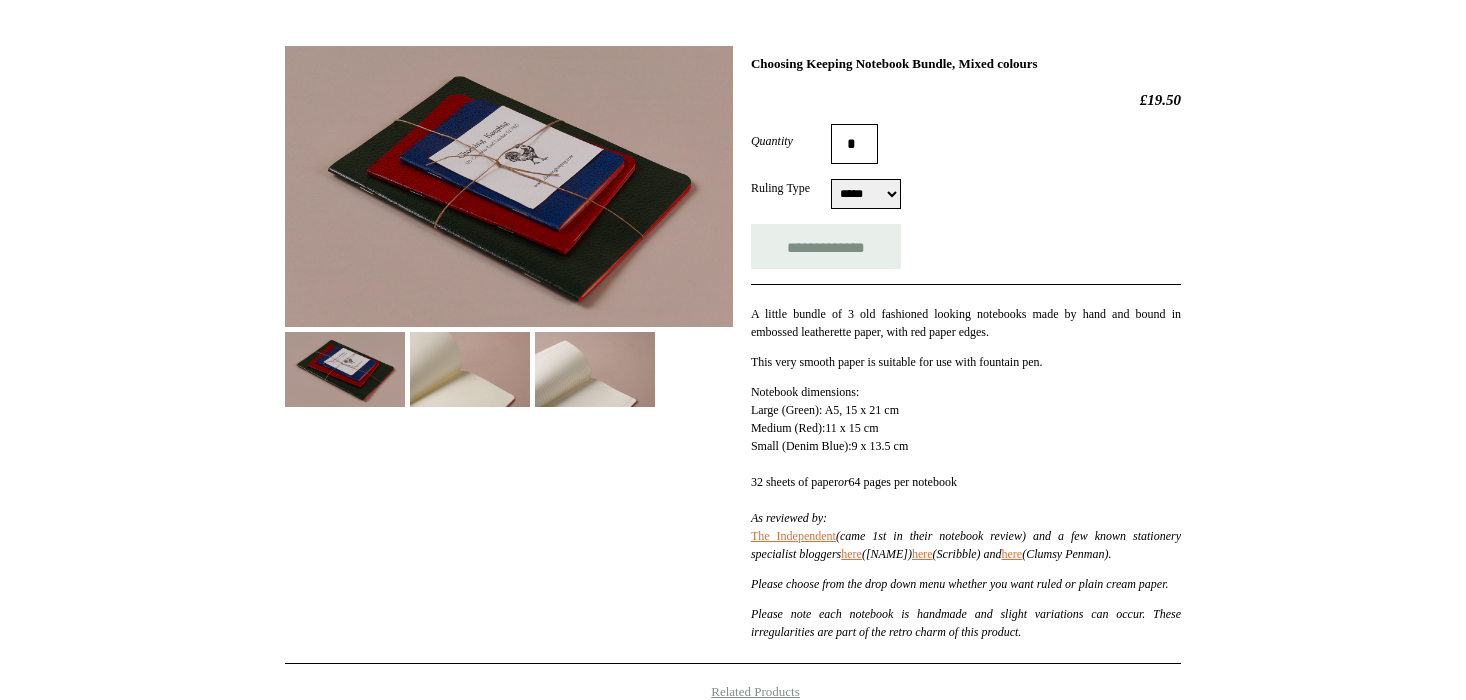 scroll, scrollTop: 302, scrollLeft: 0, axis: vertical 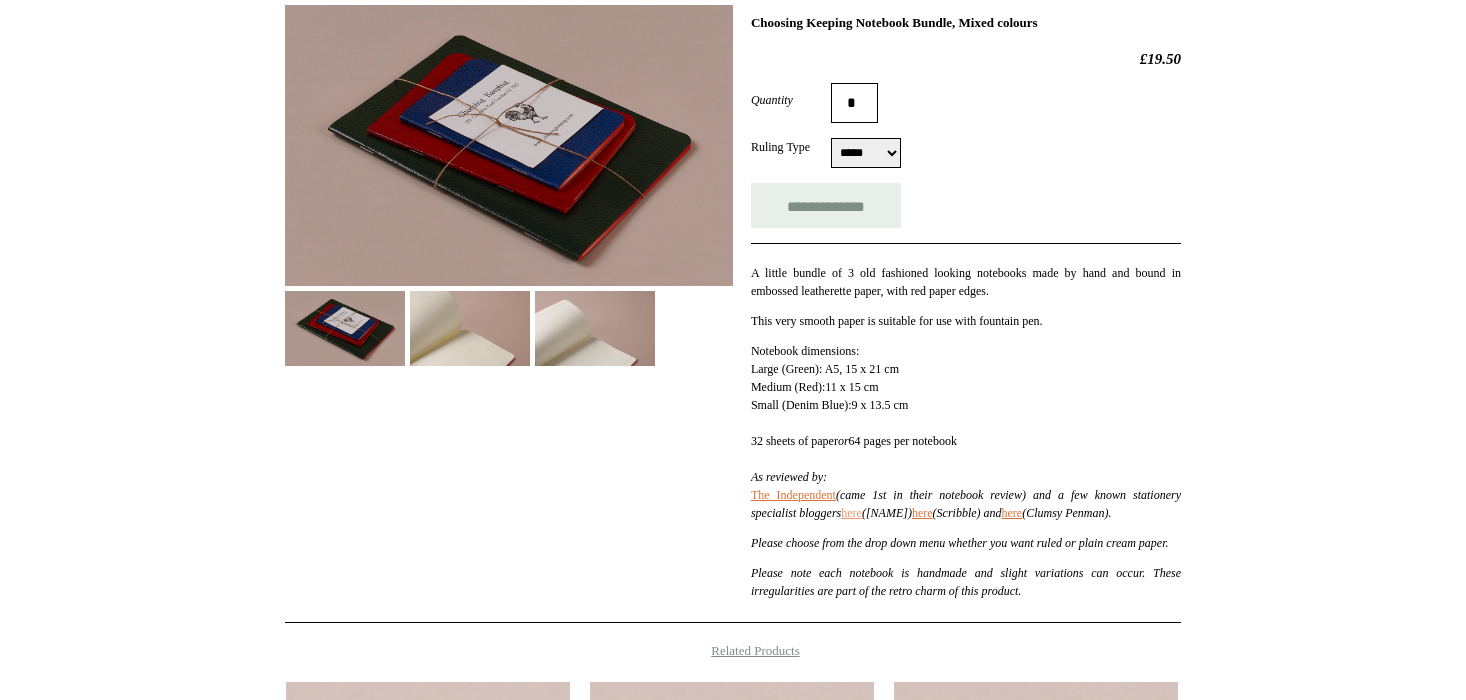 click on "here" at bounding box center (851, 513) 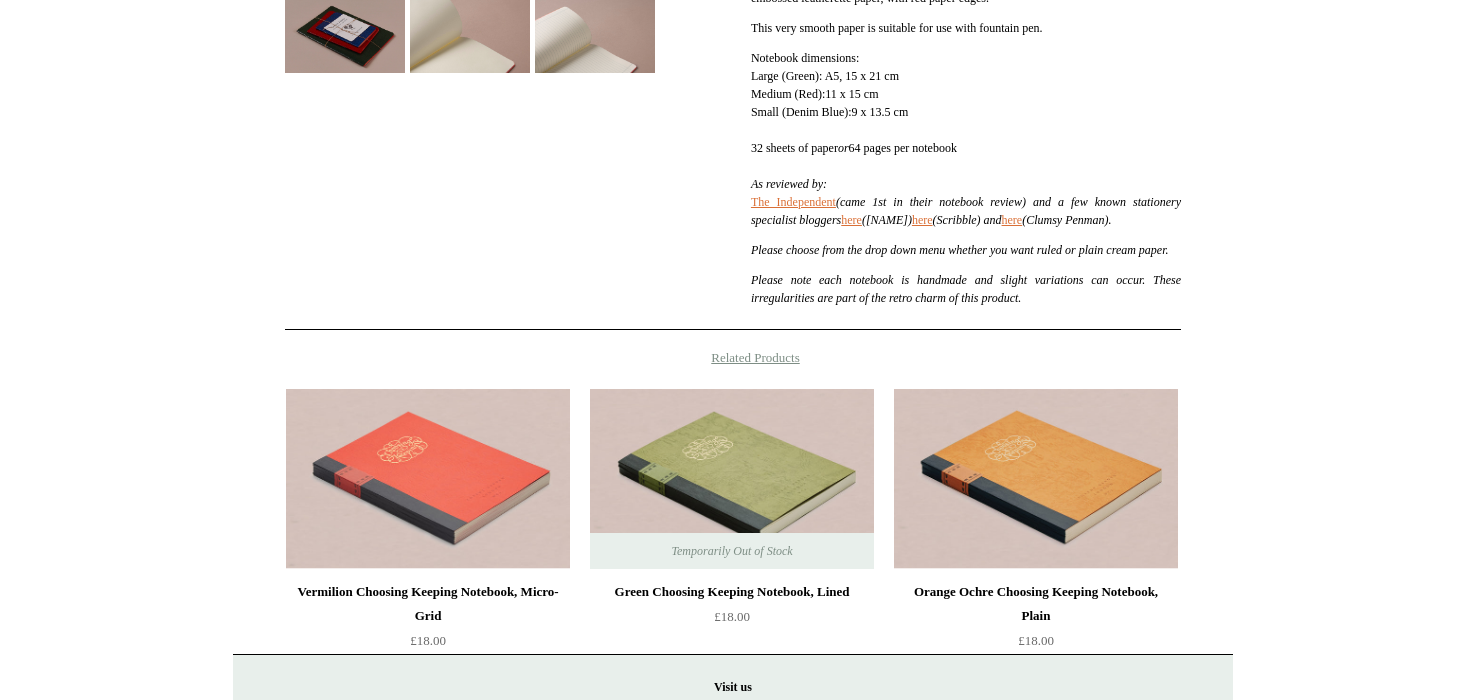 scroll, scrollTop: 314, scrollLeft: 0, axis: vertical 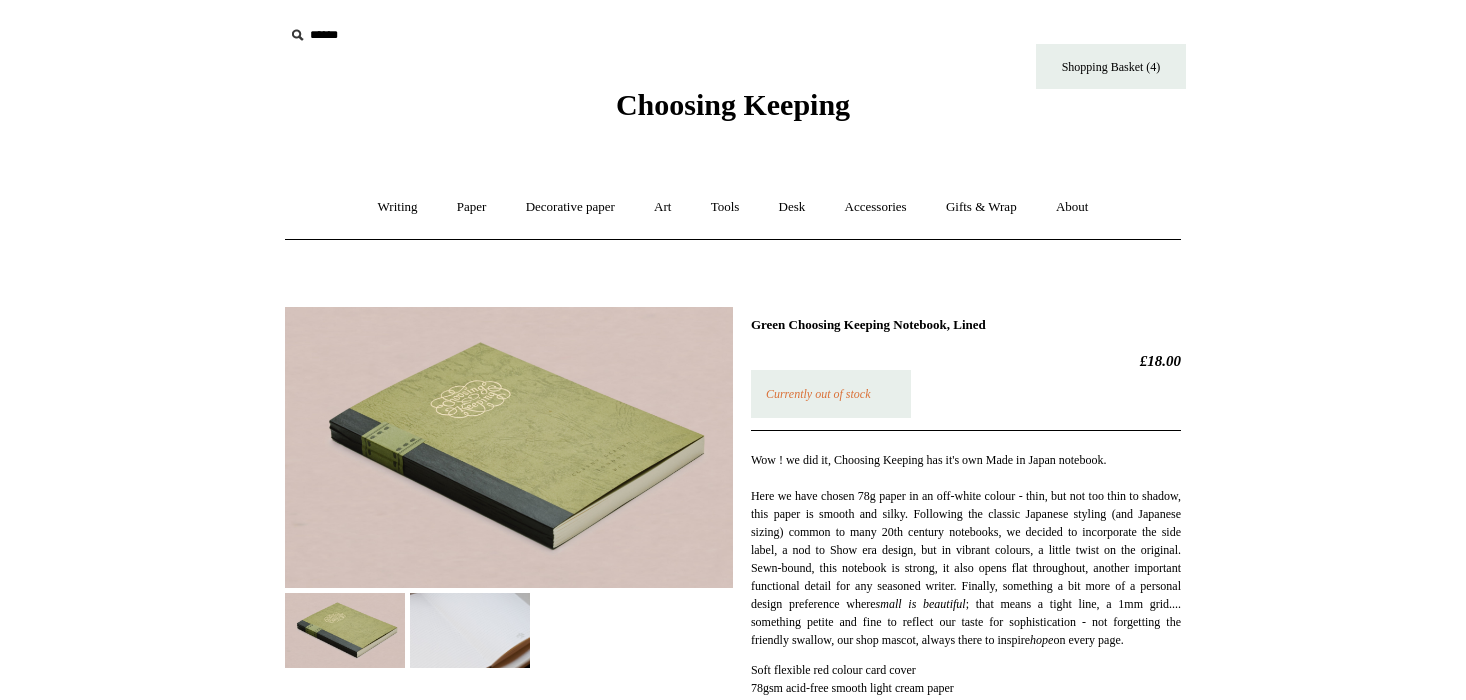 click at bounding box center [470, 630] 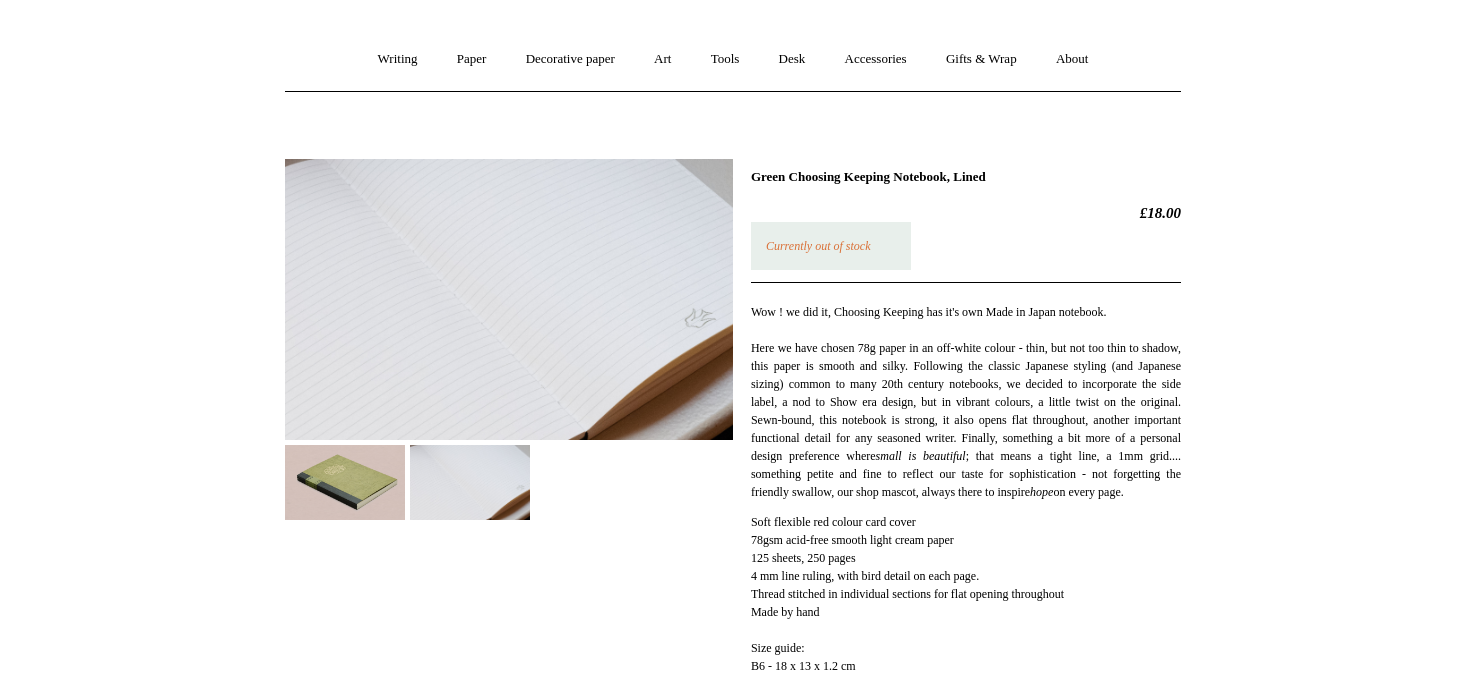 scroll, scrollTop: 149, scrollLeft: 0, axis: vertical 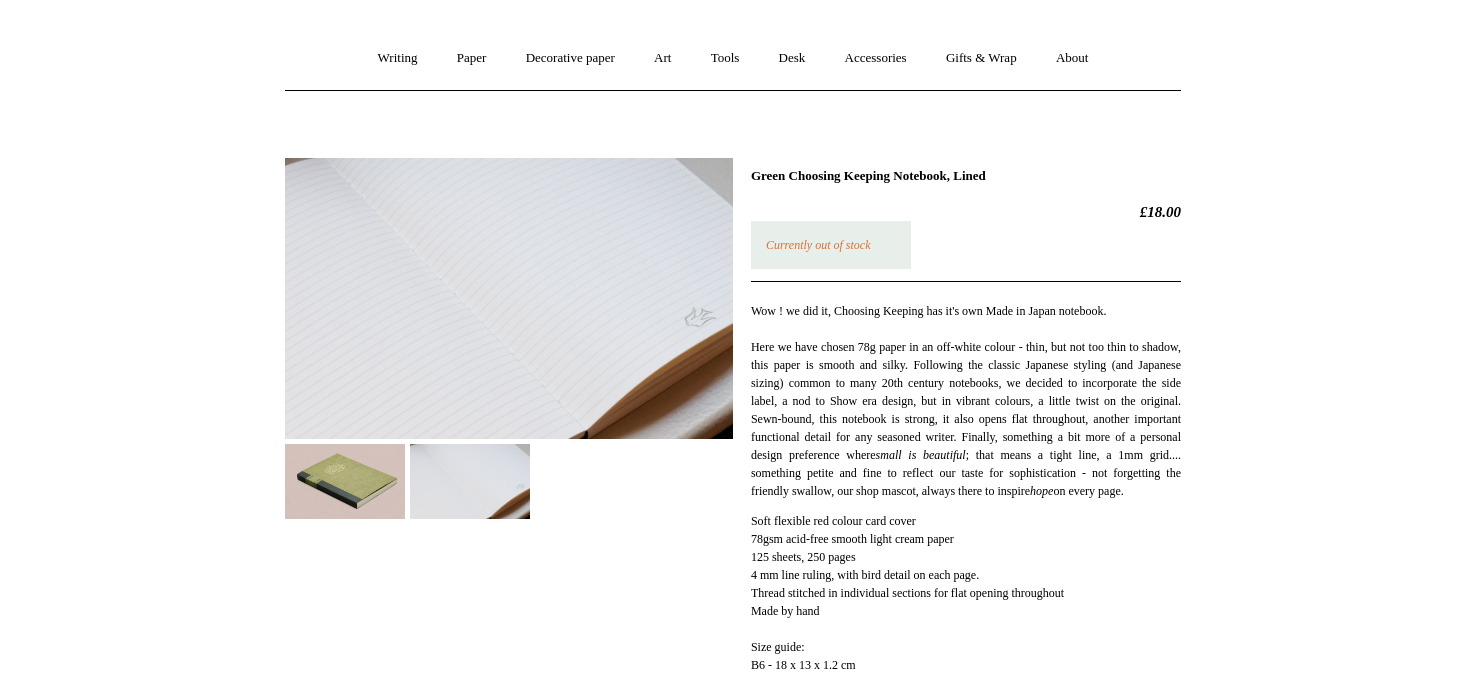 click at bounding box center (345, 481) 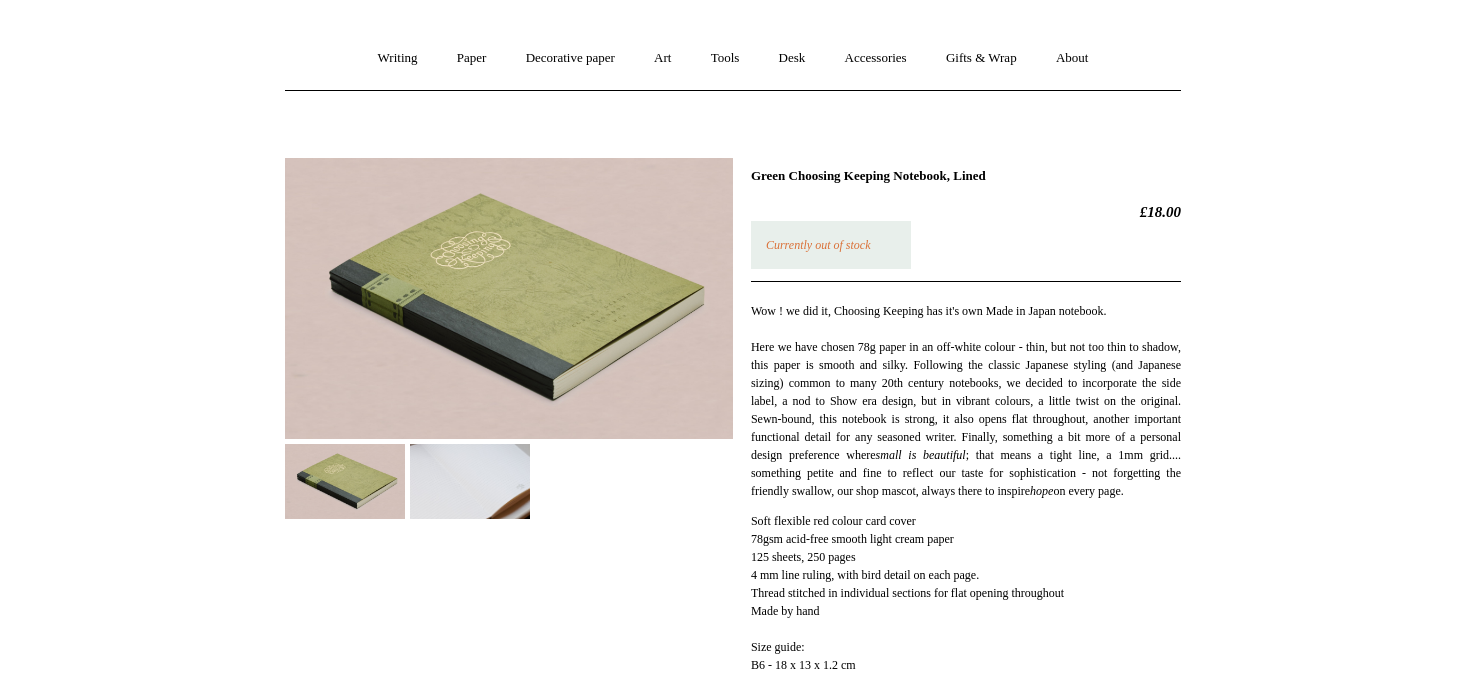 click at bounding box center (509, 298) 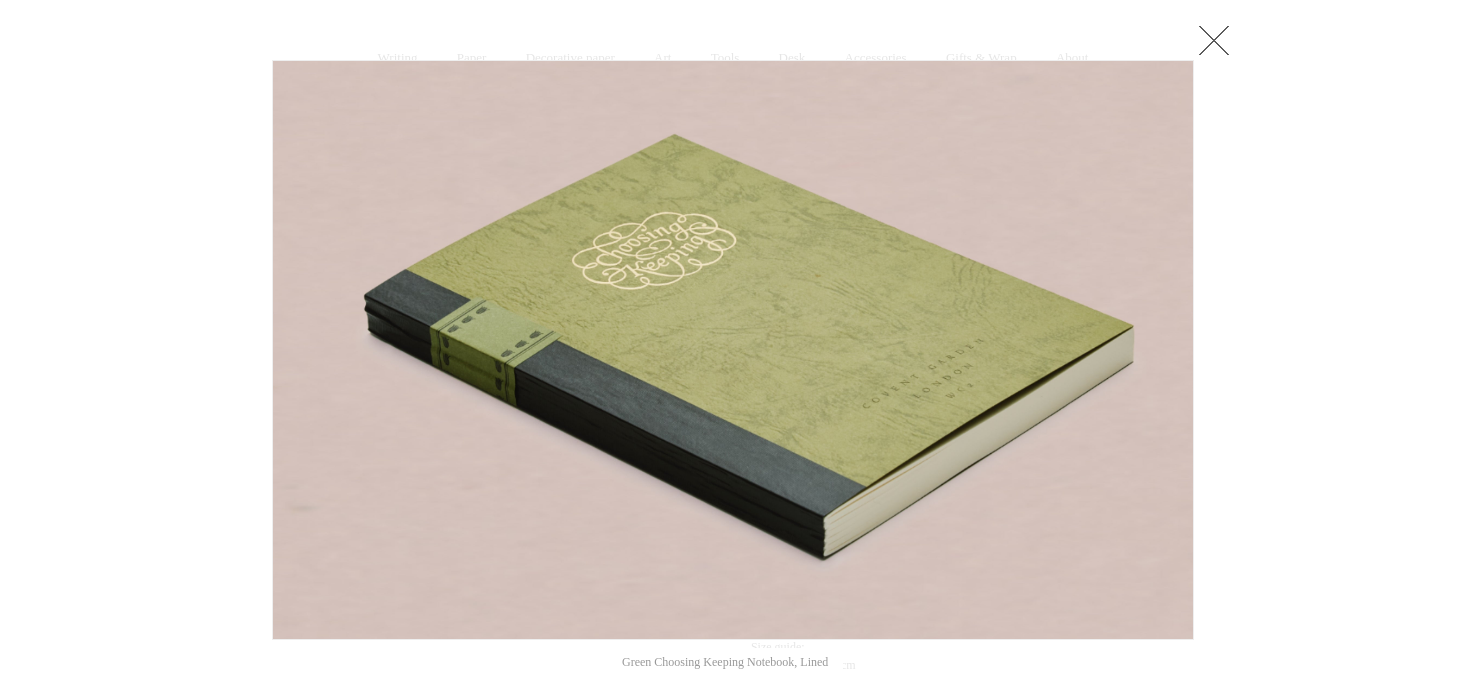 click at bounding box center (733, 610) 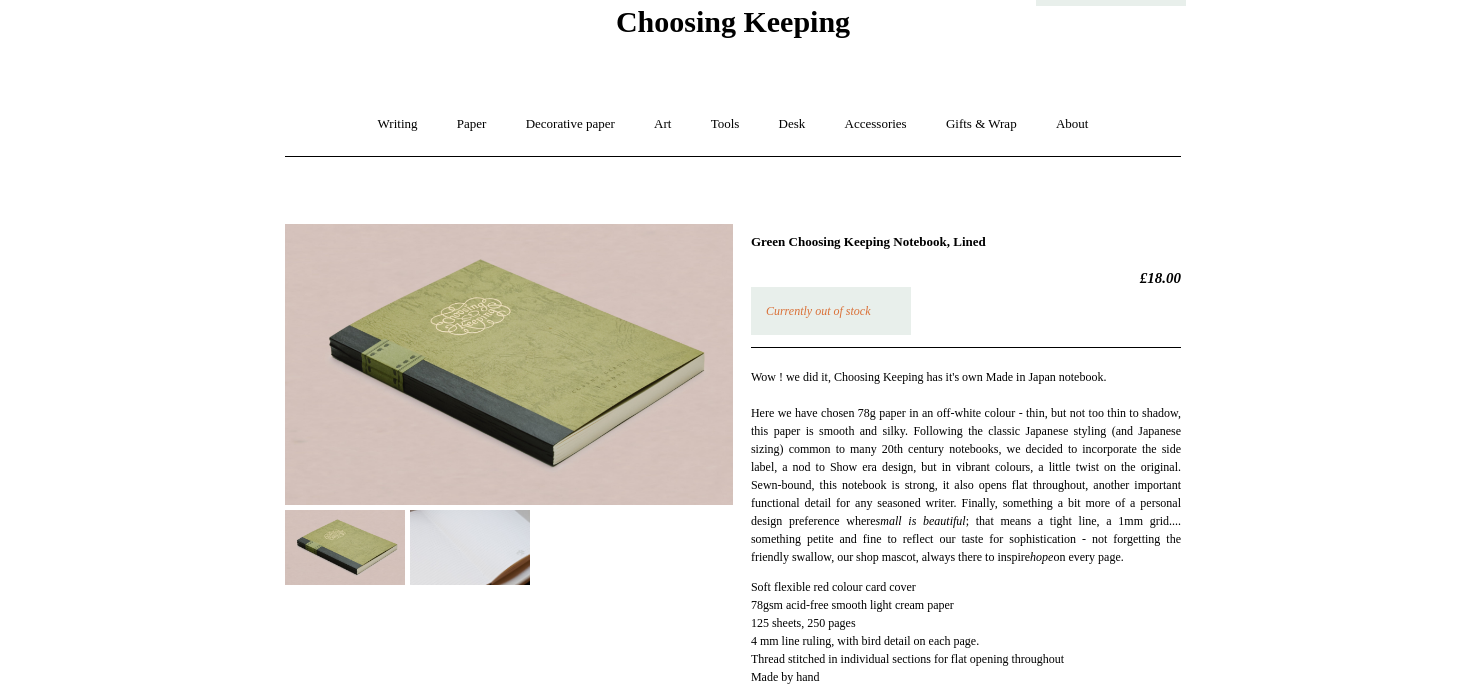 scroll, scrollTop: 86, scrollLeft: 0, axis: vertical 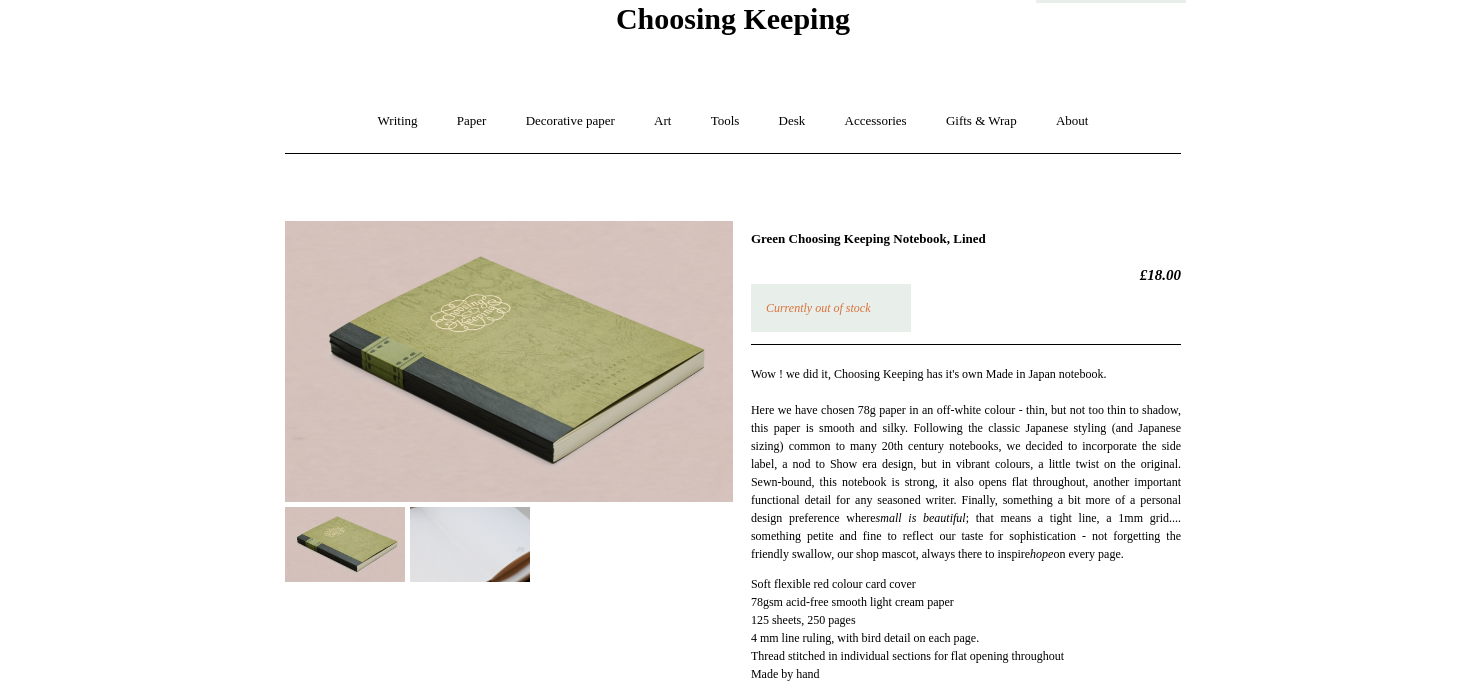 click on "Menu
Choosing Keeping
*
Shipping Information
Shopping Basket (4)
*
⤺
+ +" at bounding box center (733, 664) 